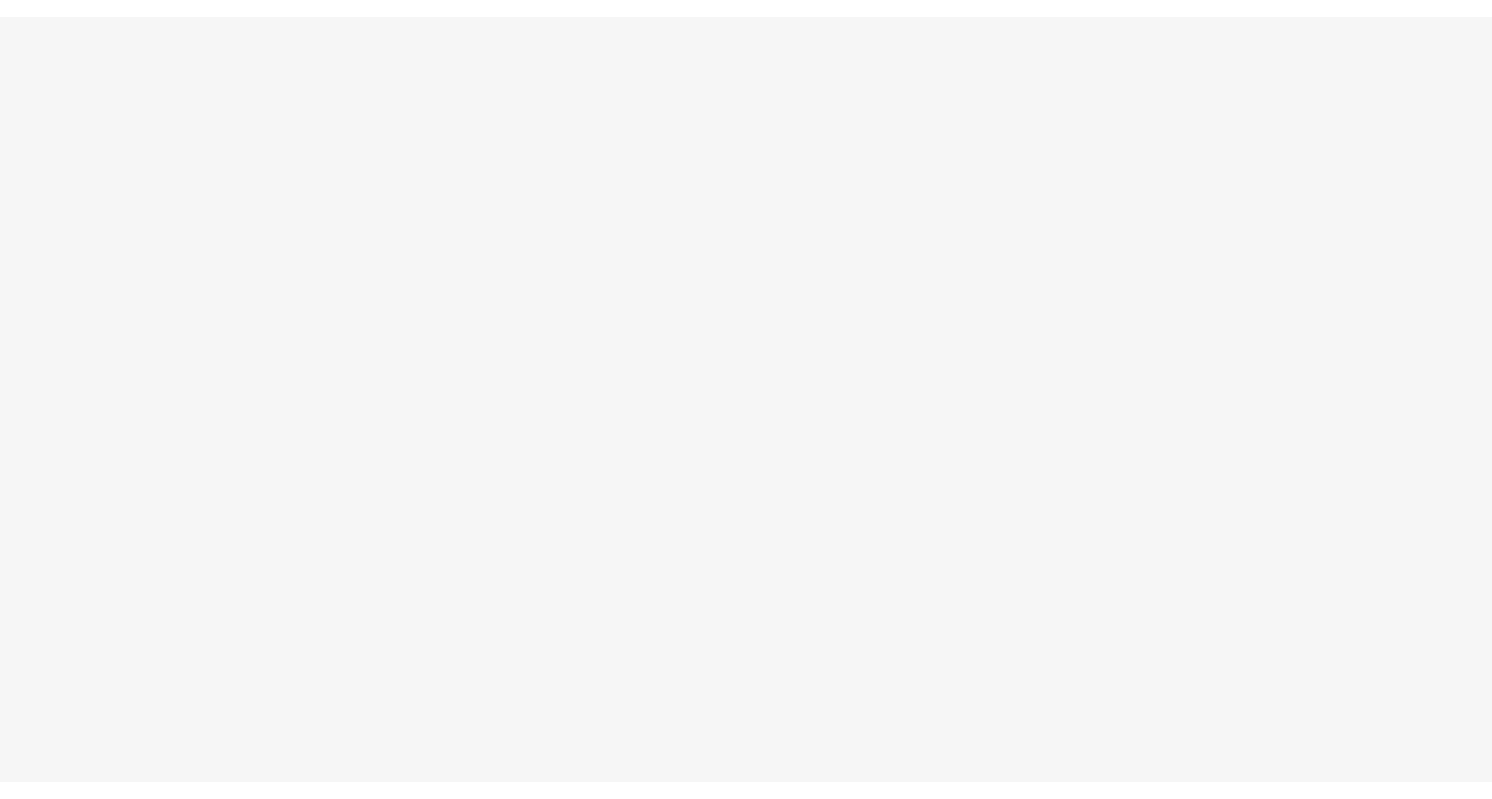 scroll, scrollTop: 0, scrollLeft: 0, axis: both 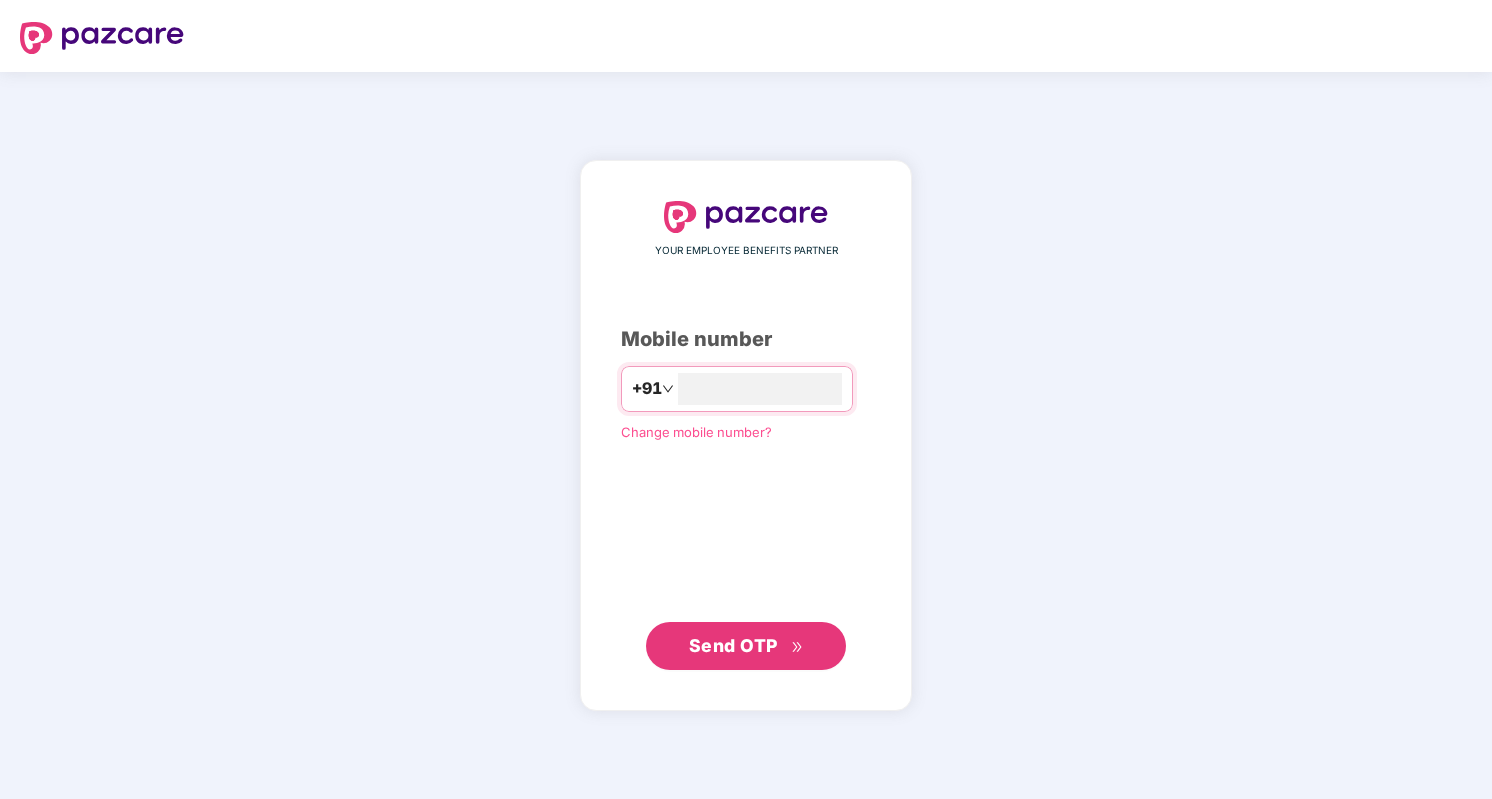type on "**********" 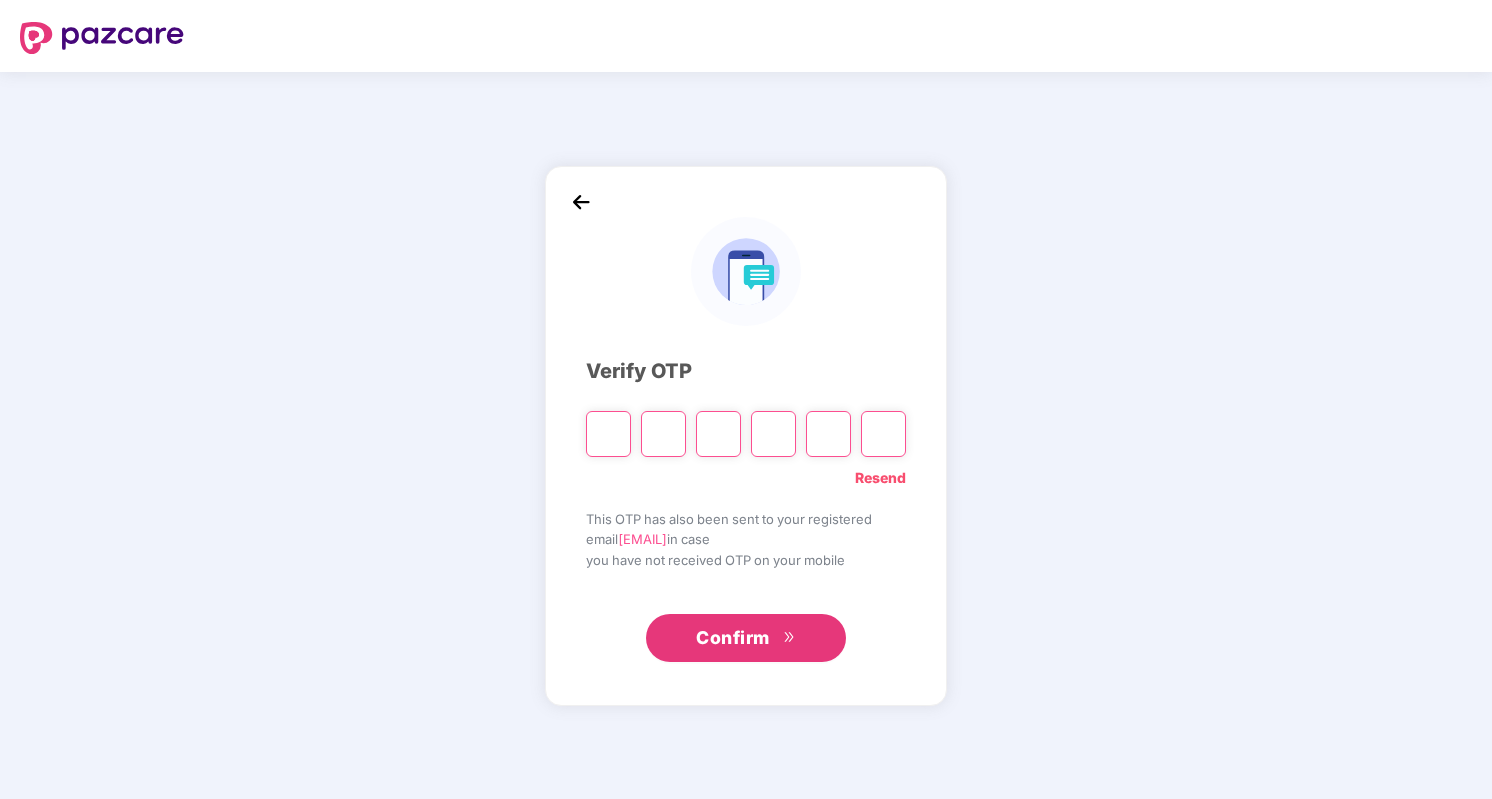type on "*" 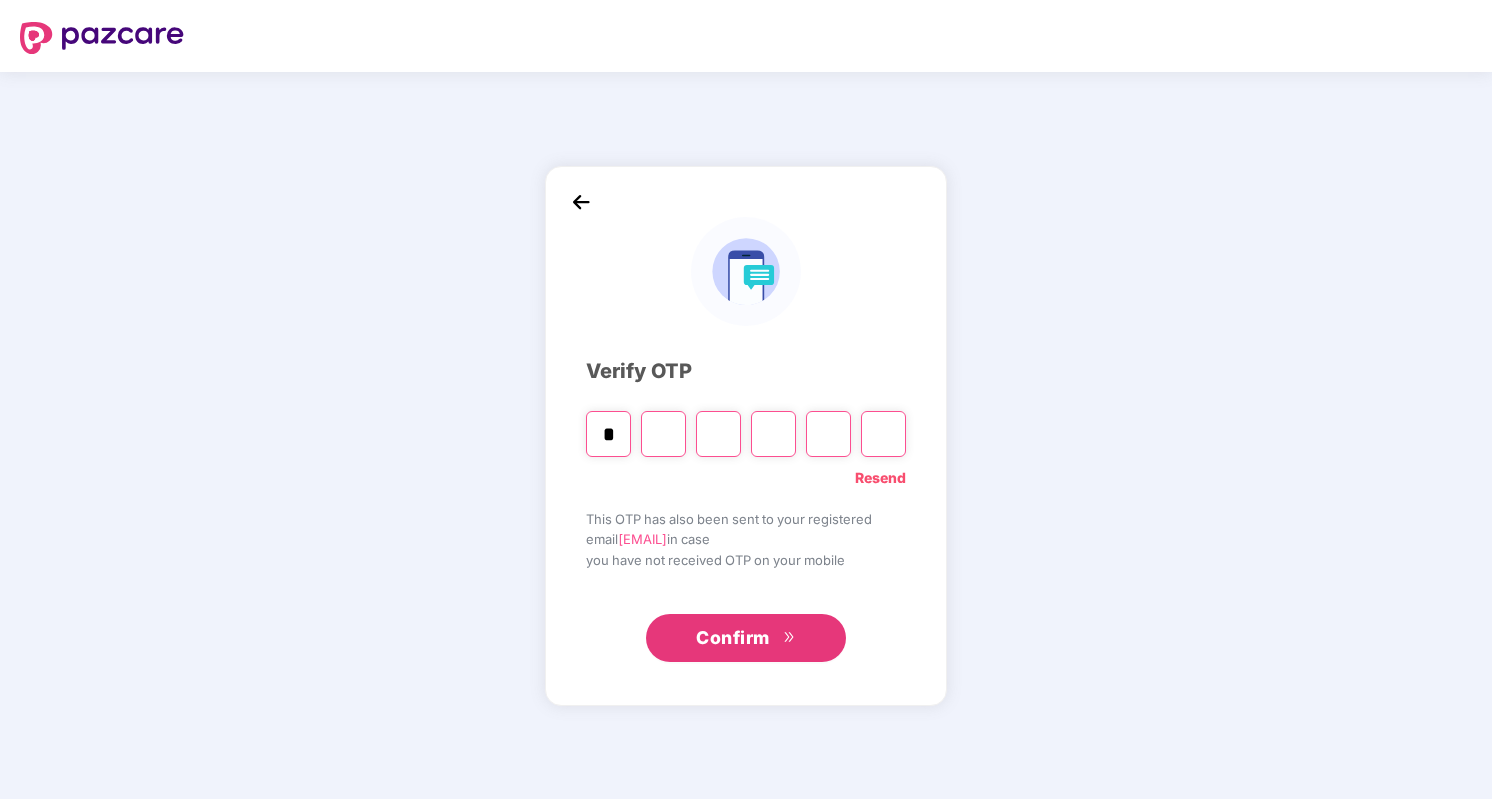 type on "*" 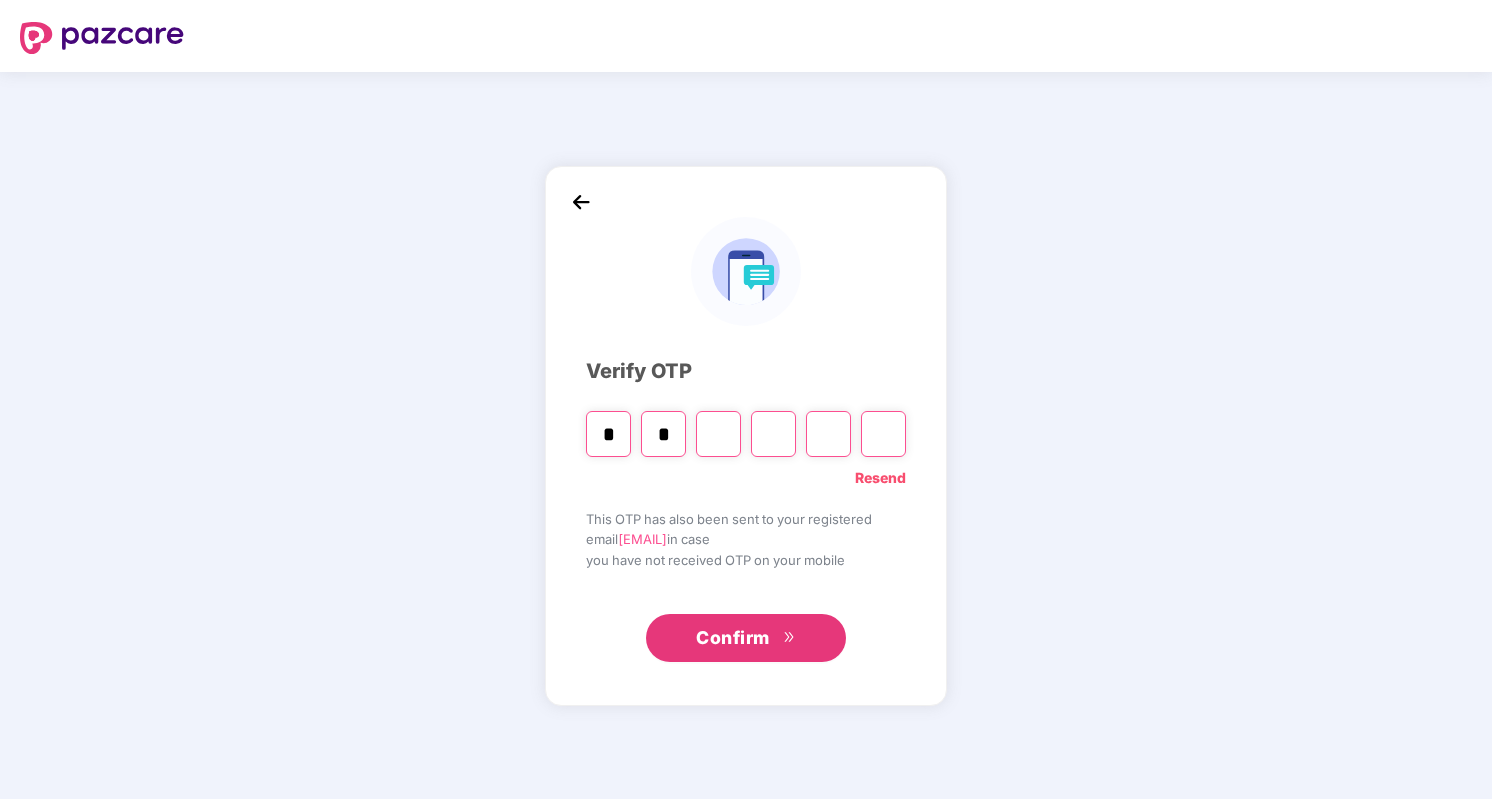 type on "*" 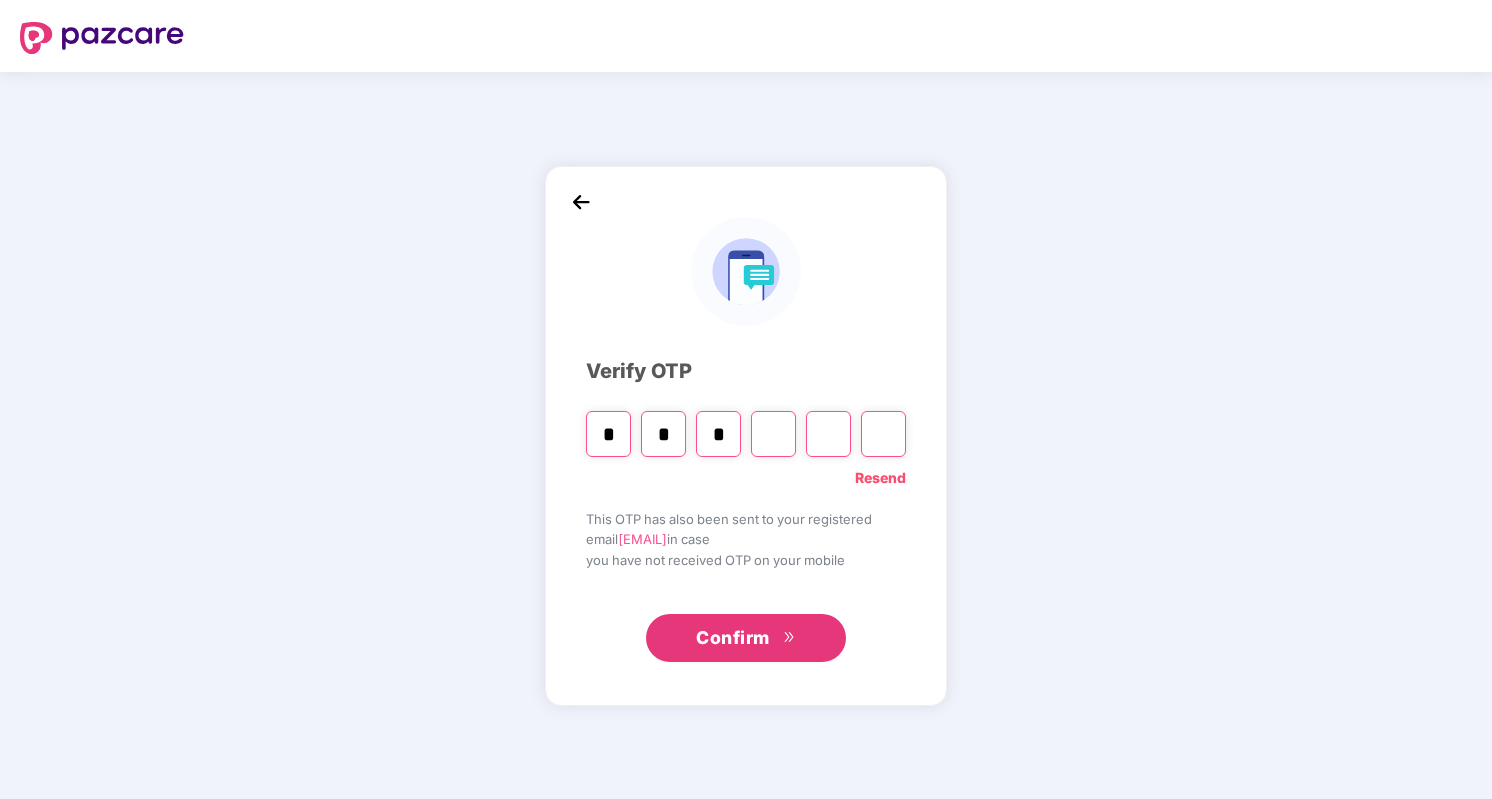 type 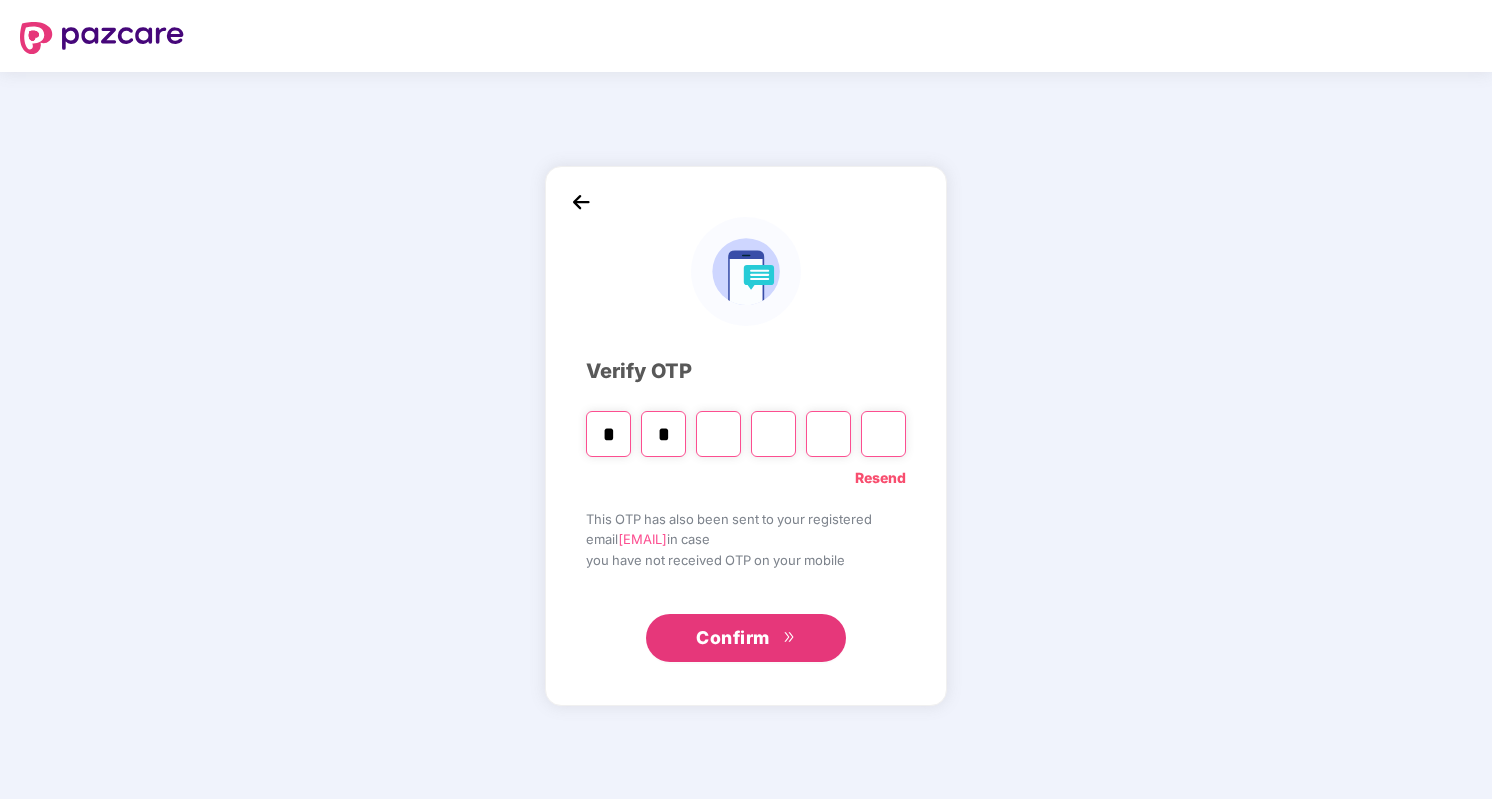 type on "*" 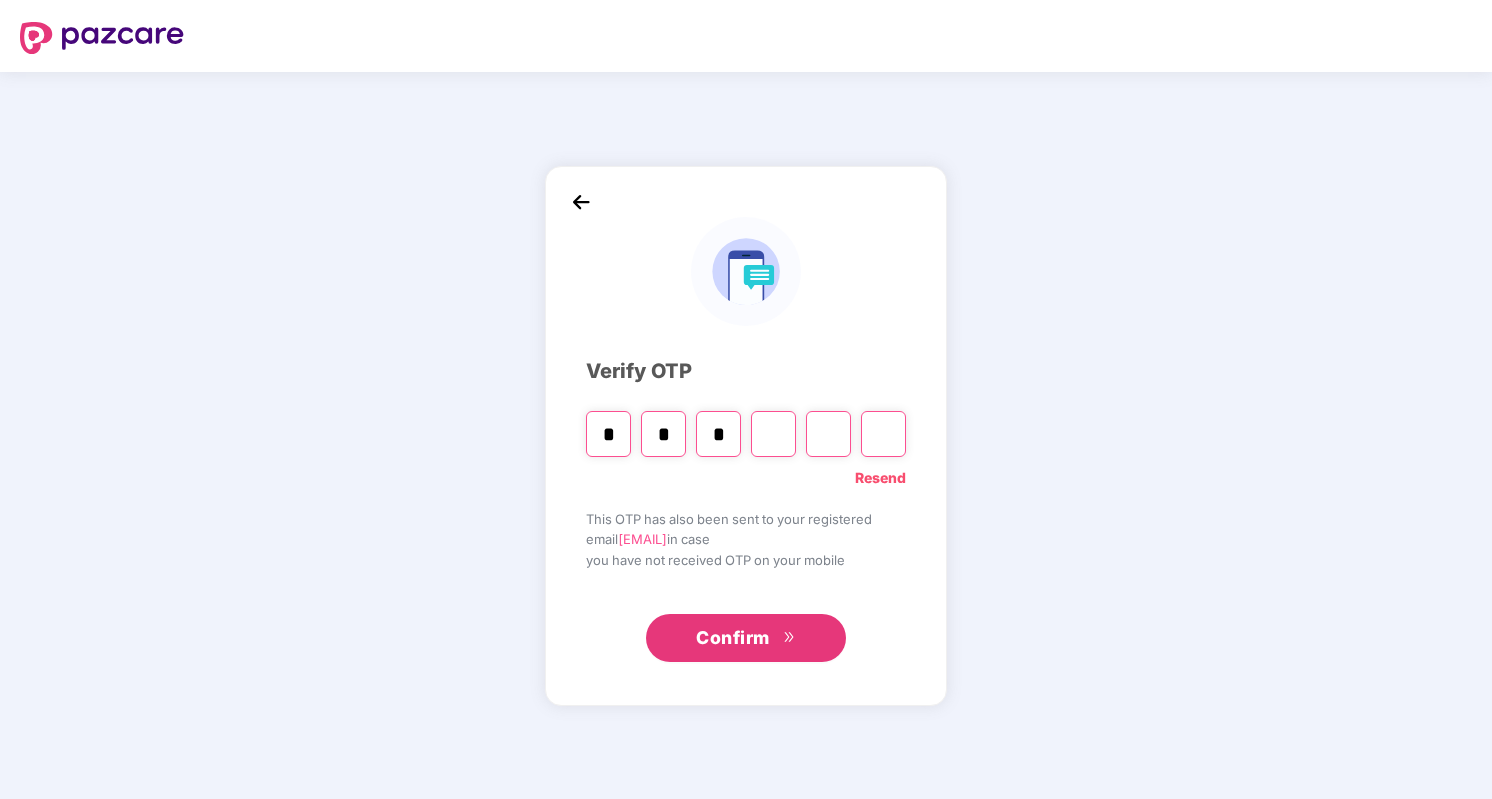 type 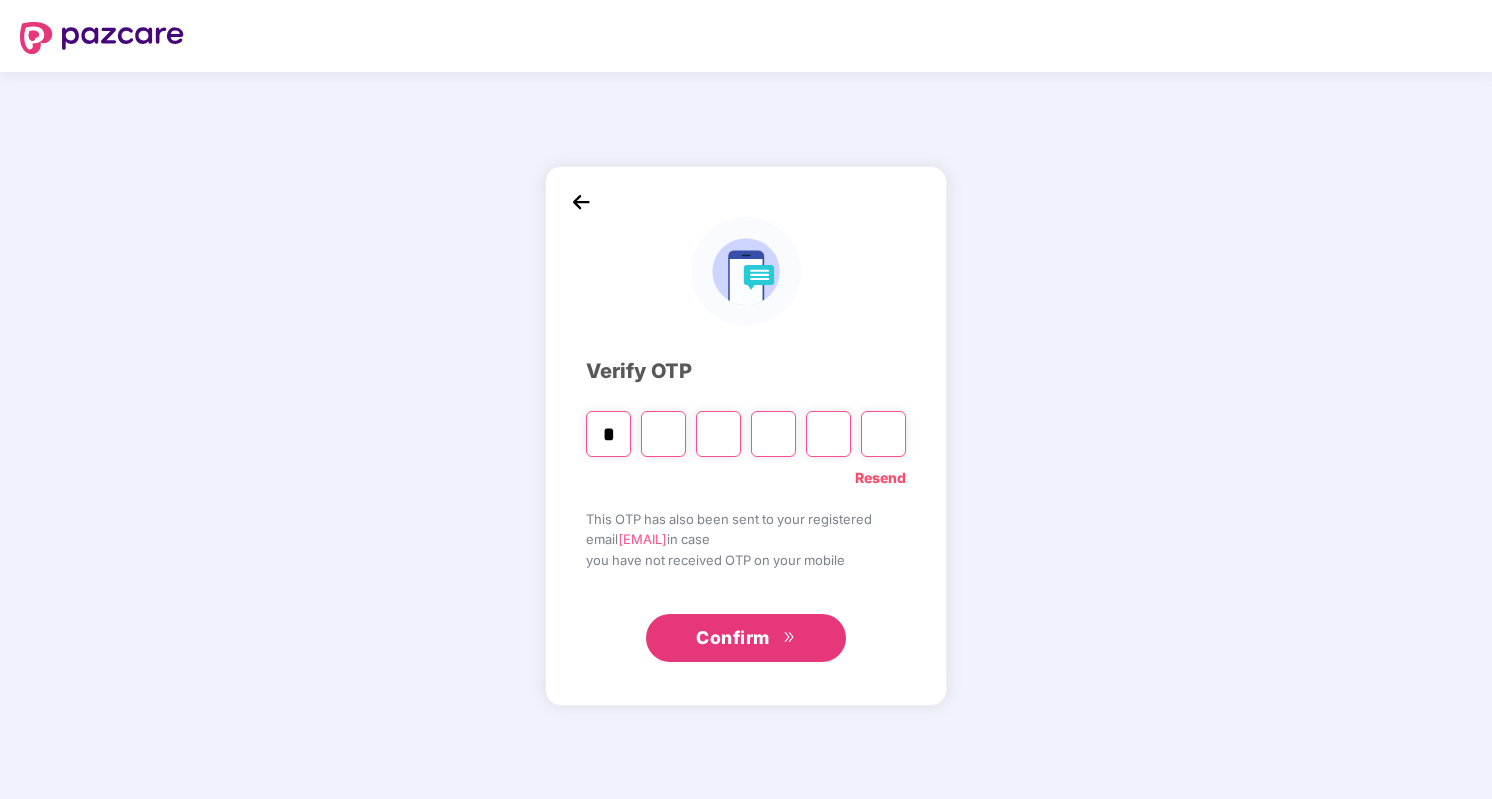 type on "*" 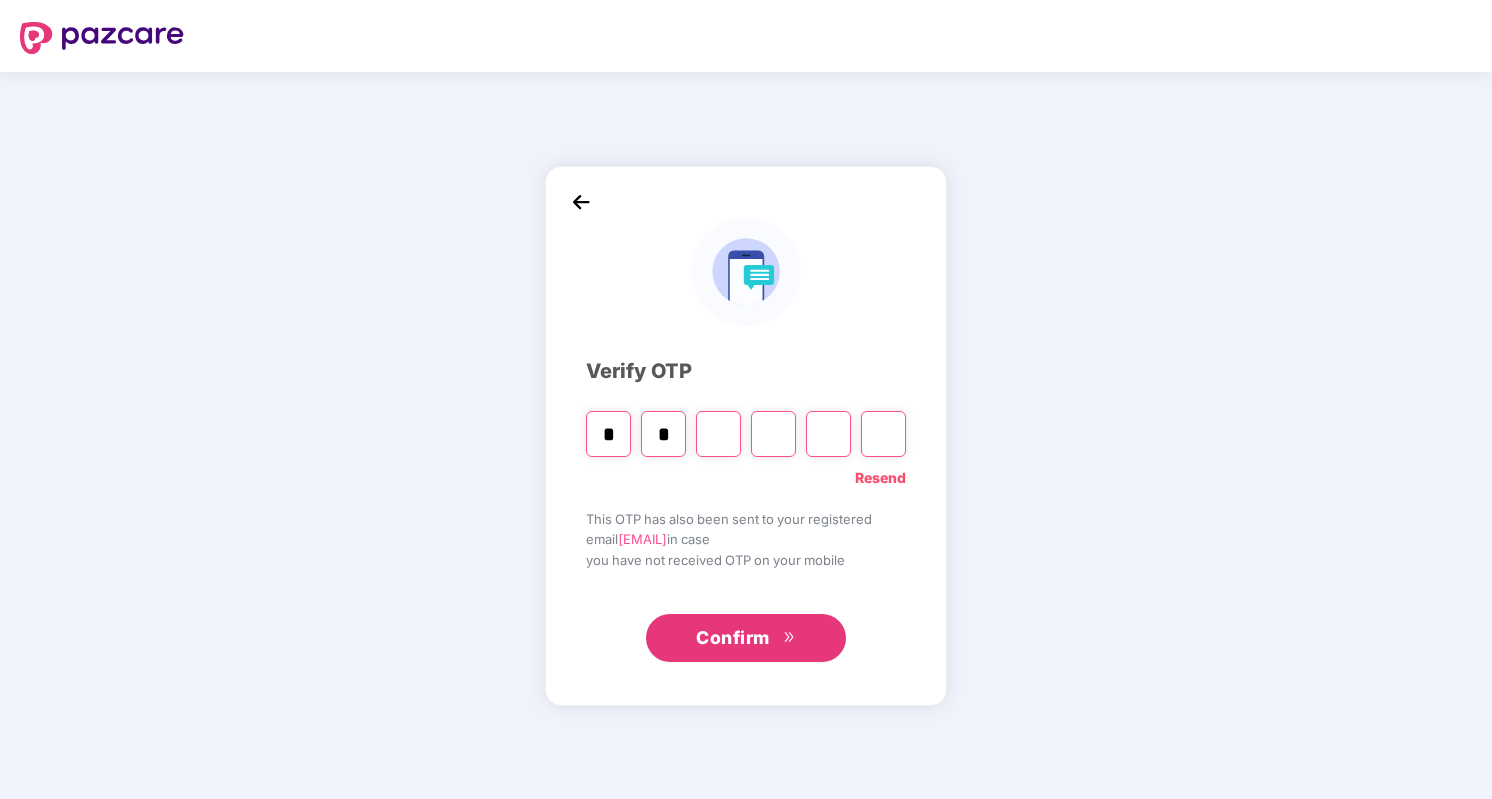 type on "*" 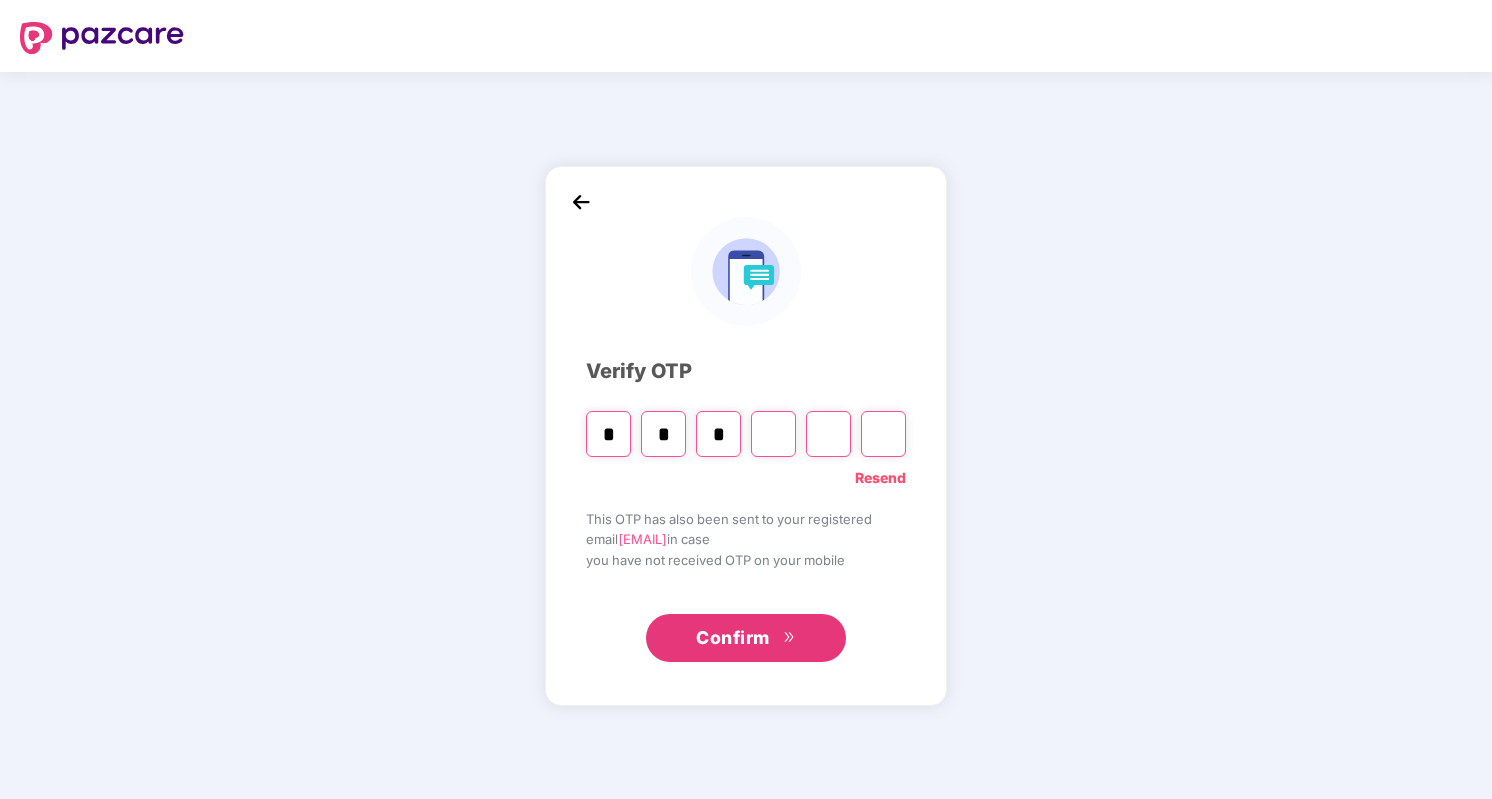 type on "*" 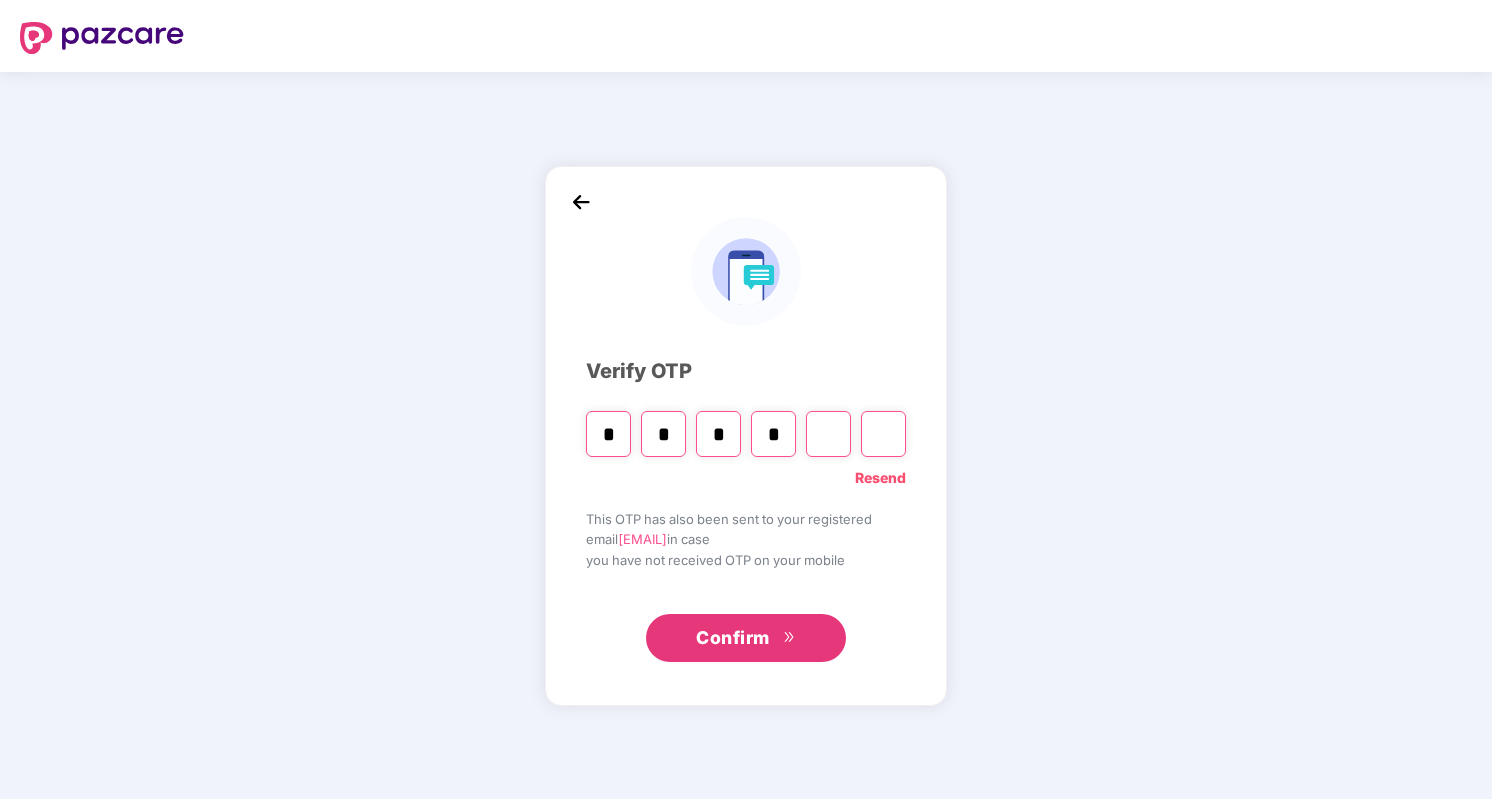 type on "*" 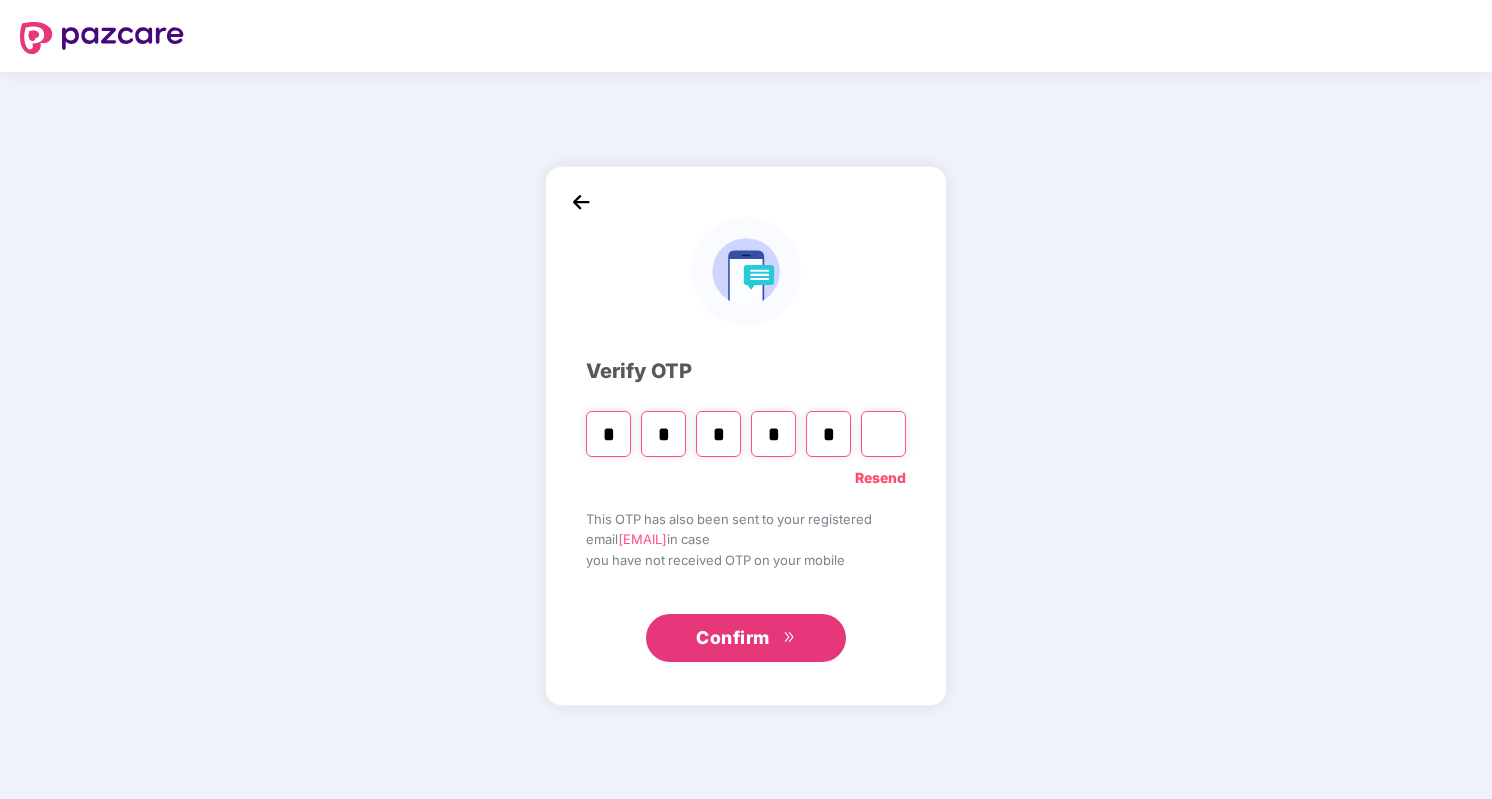 type on "*" 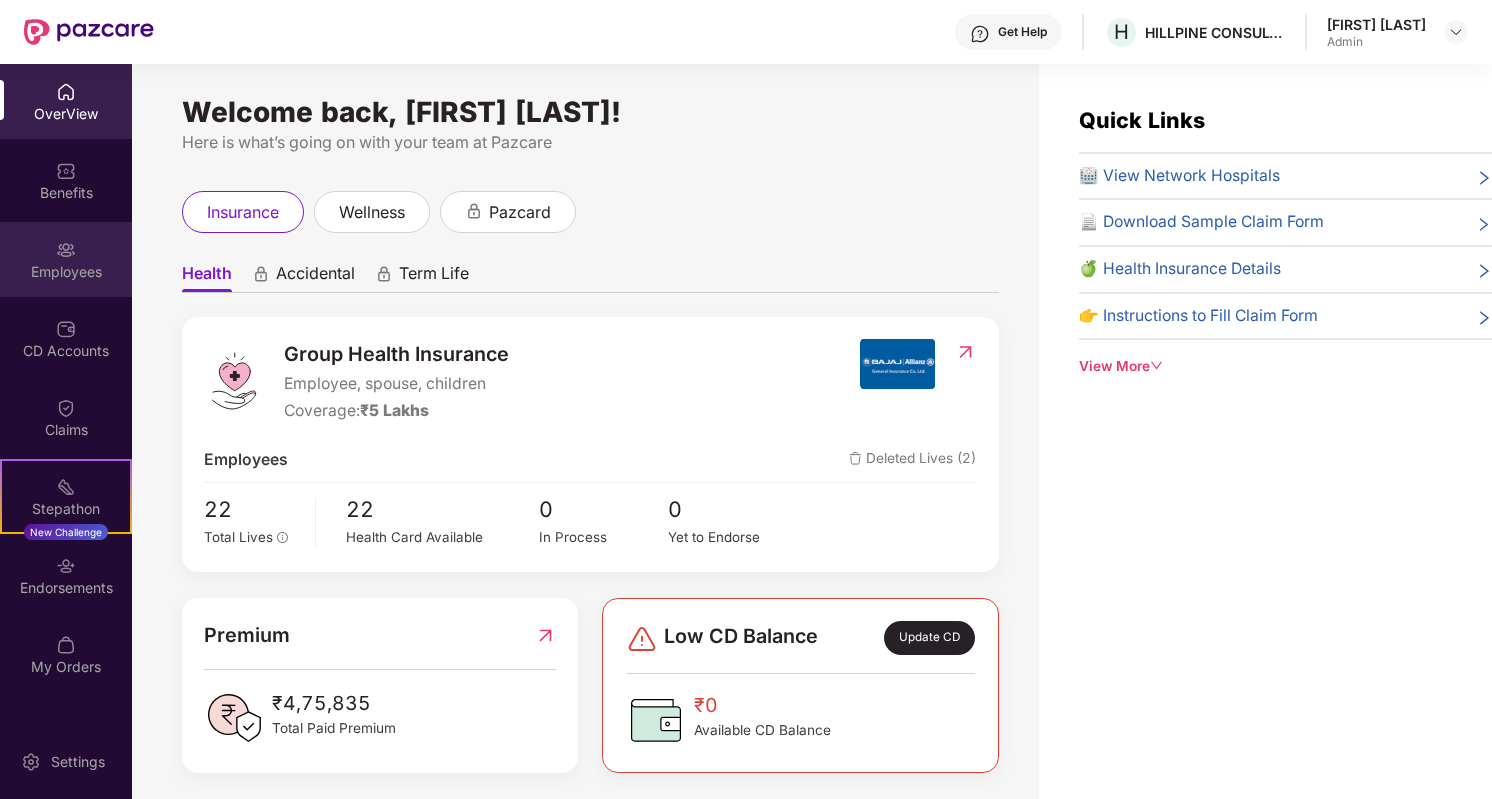 click on "Employees" at bounding box center [66, 272] 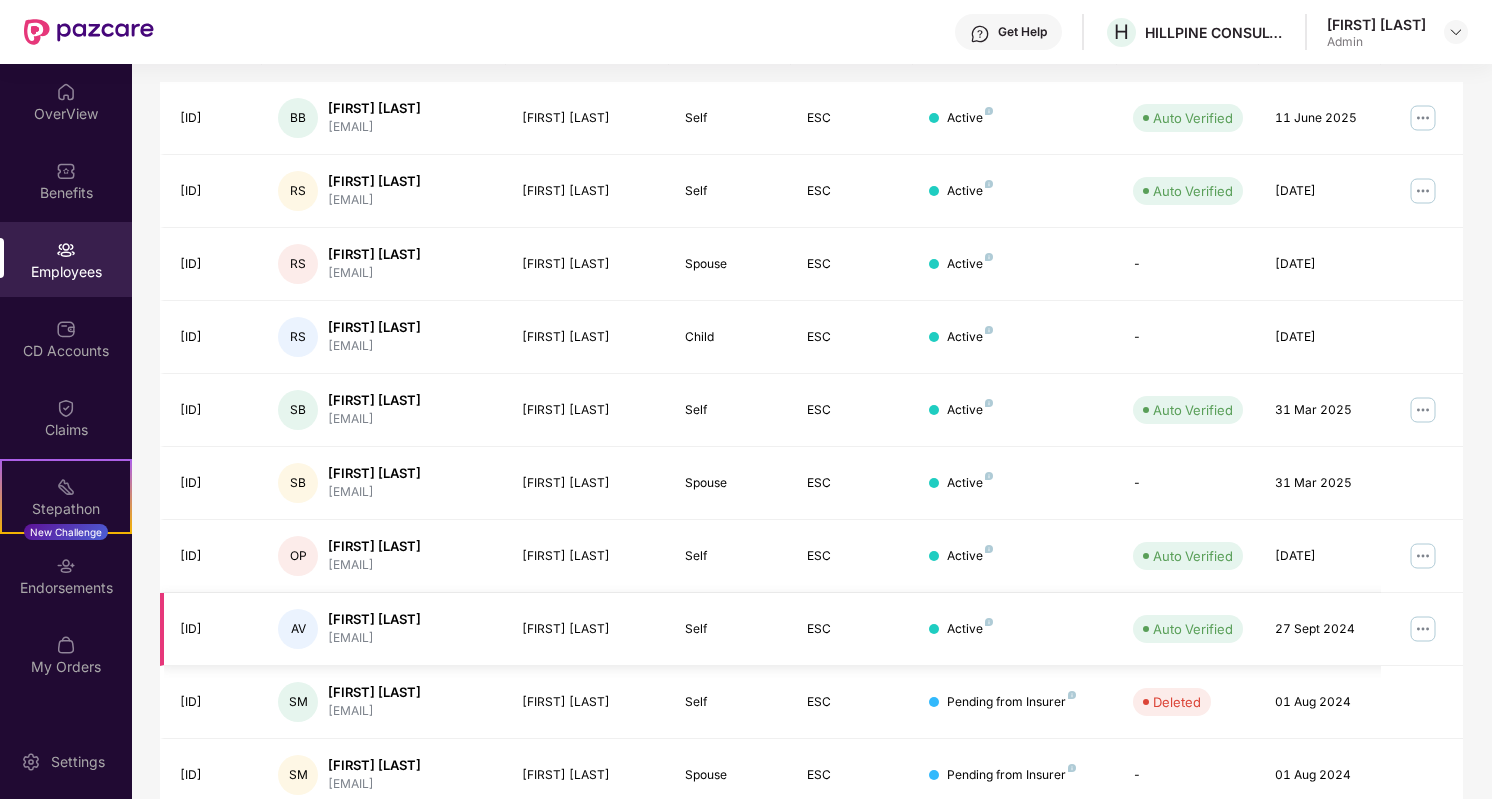 scroll, scrollTop: 425, scrollLeft: 0, axis: vertical 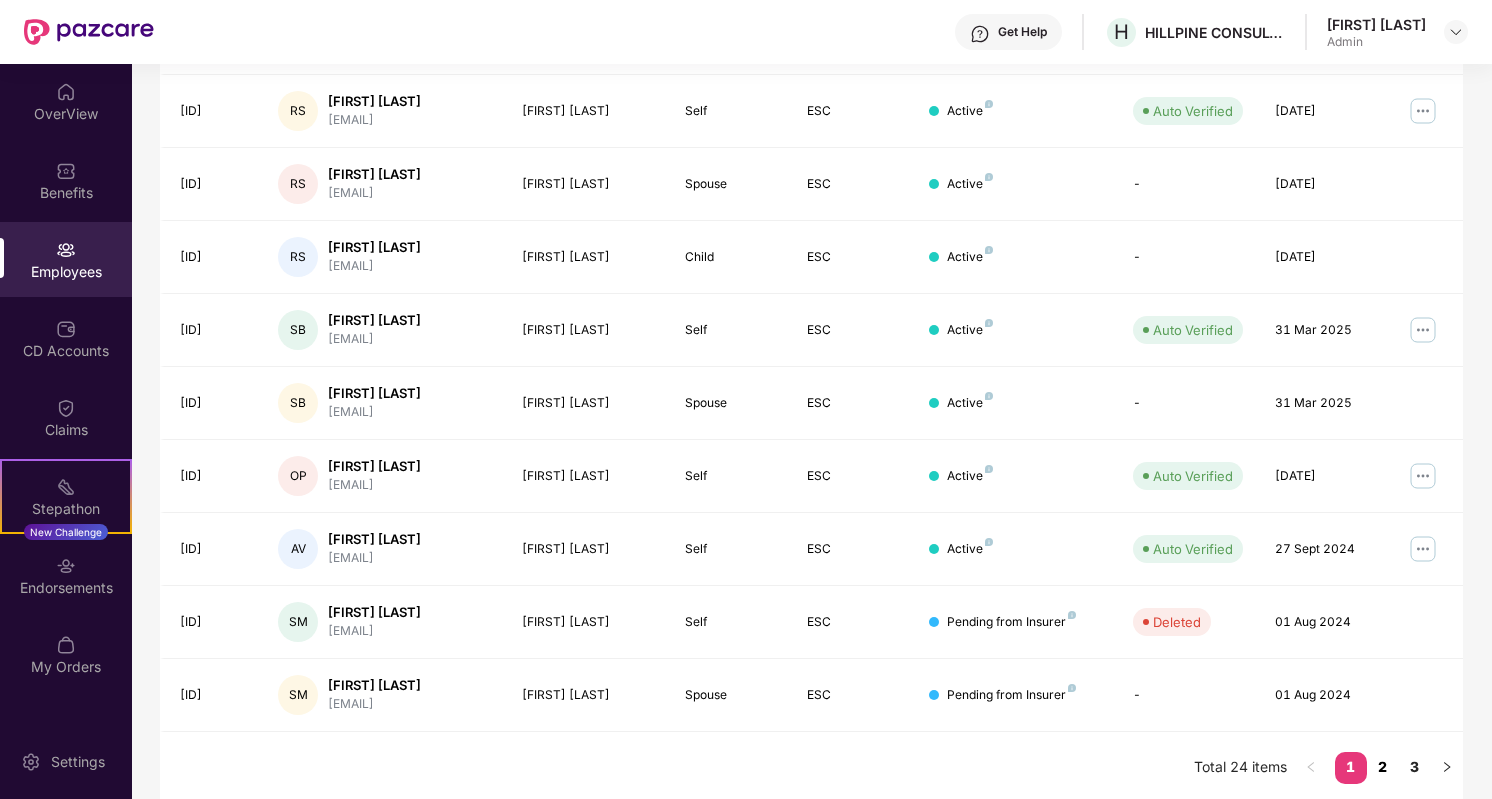 click on "2" at bounding box center (1383, 767) 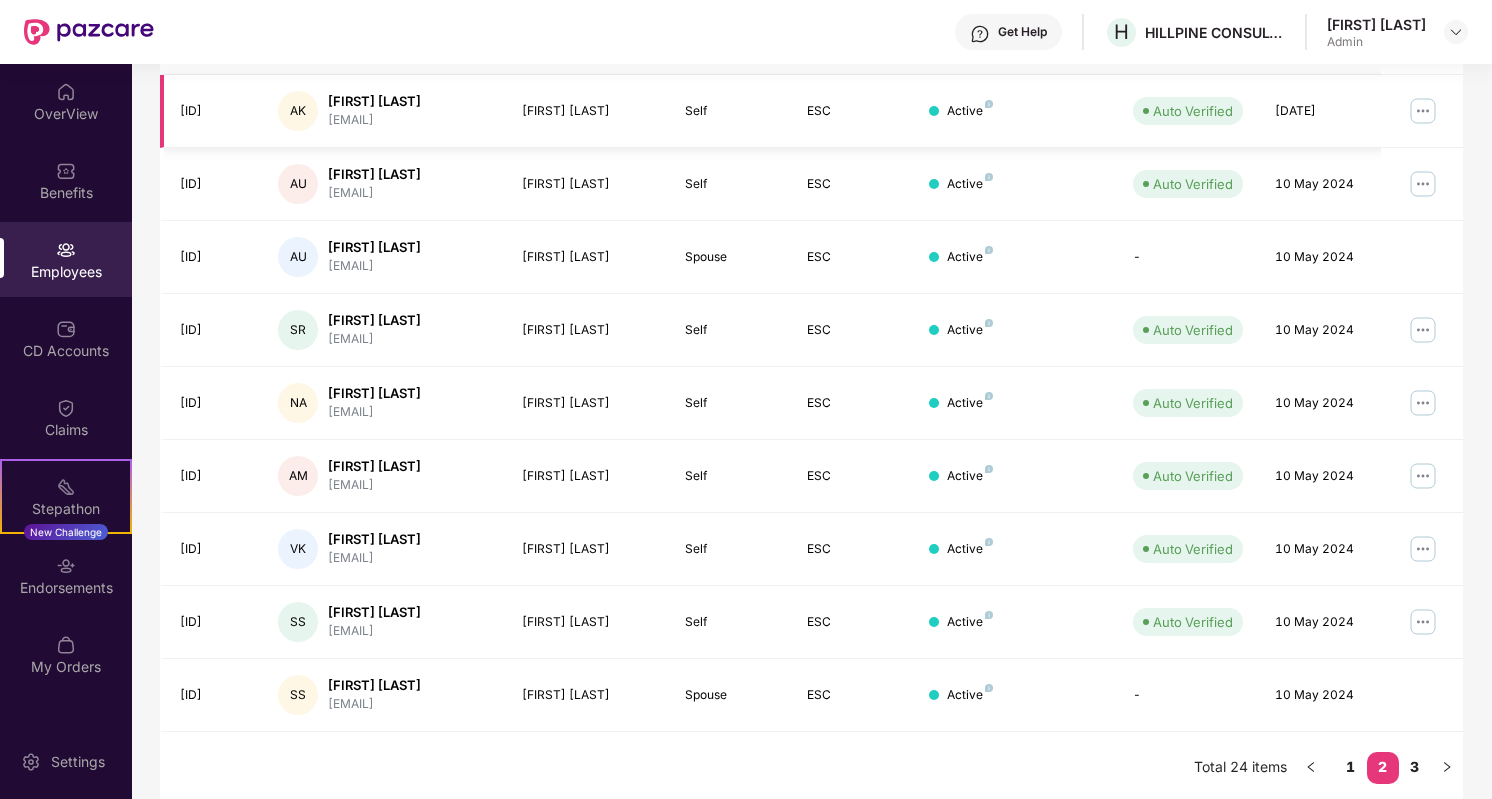click at bounding box center (1423, 111) 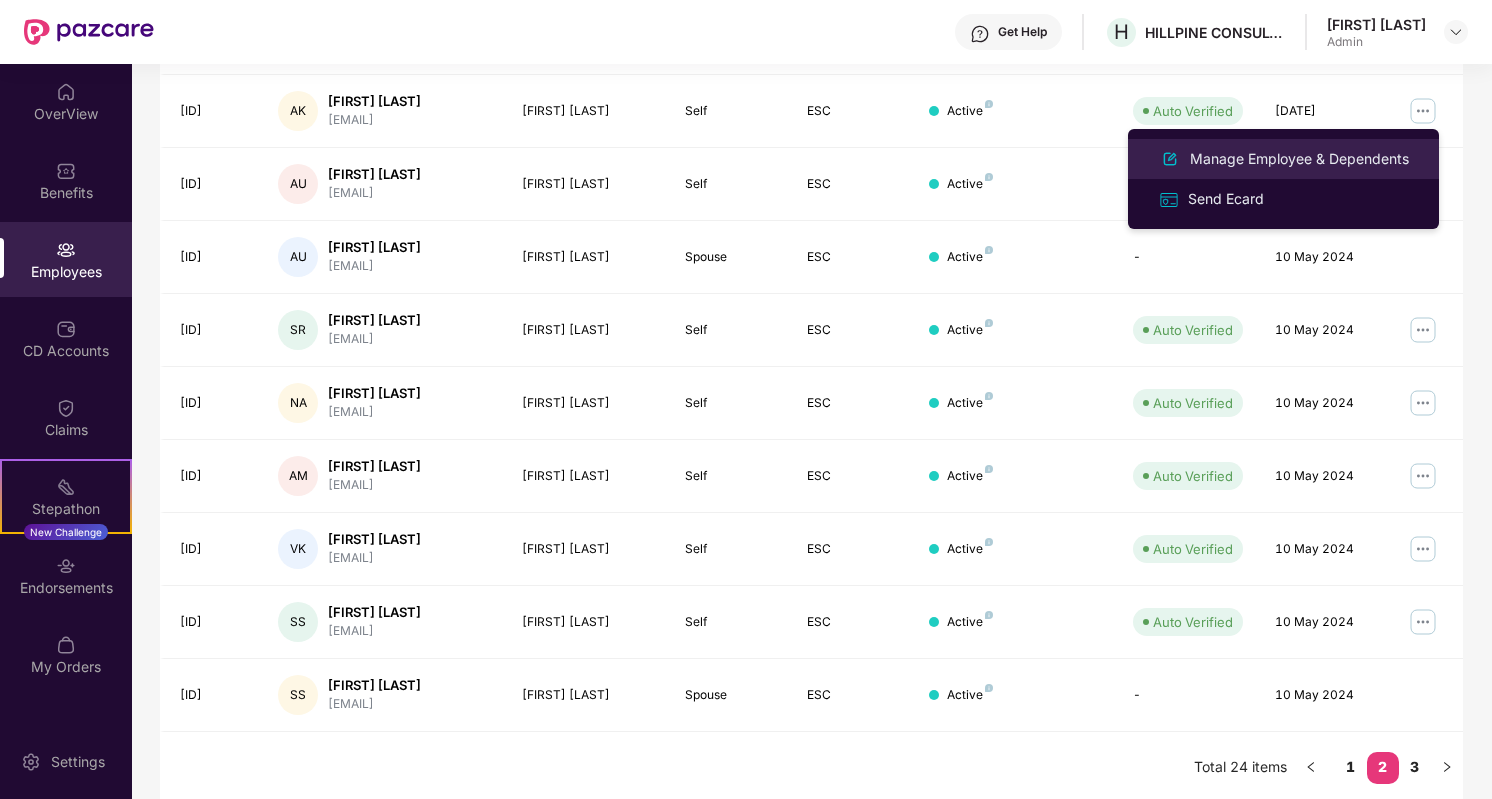 click on "Manage Employee & Dependents" at bounding box center [1299, 159] 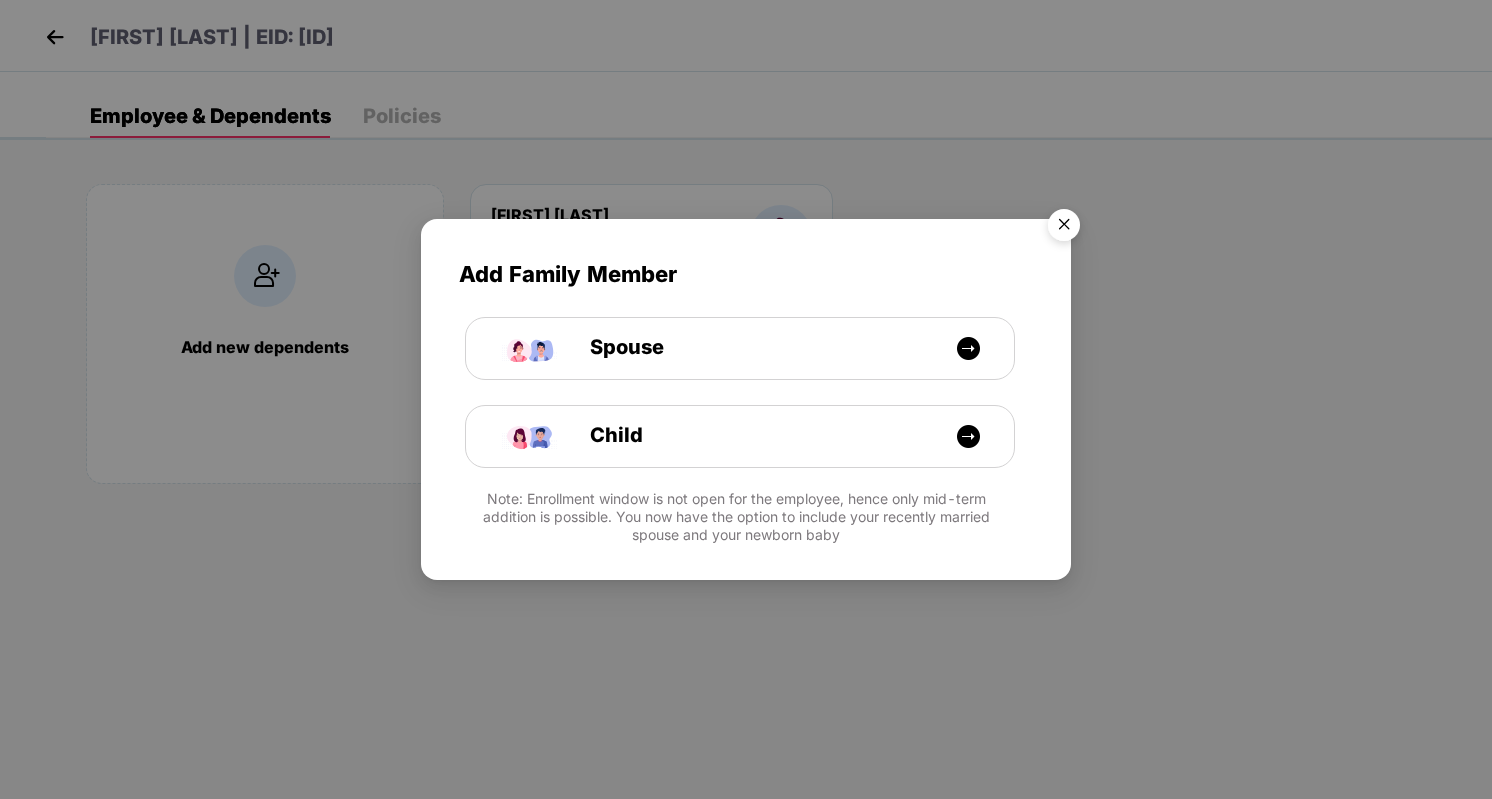 click at bounding box center [1064, 228] 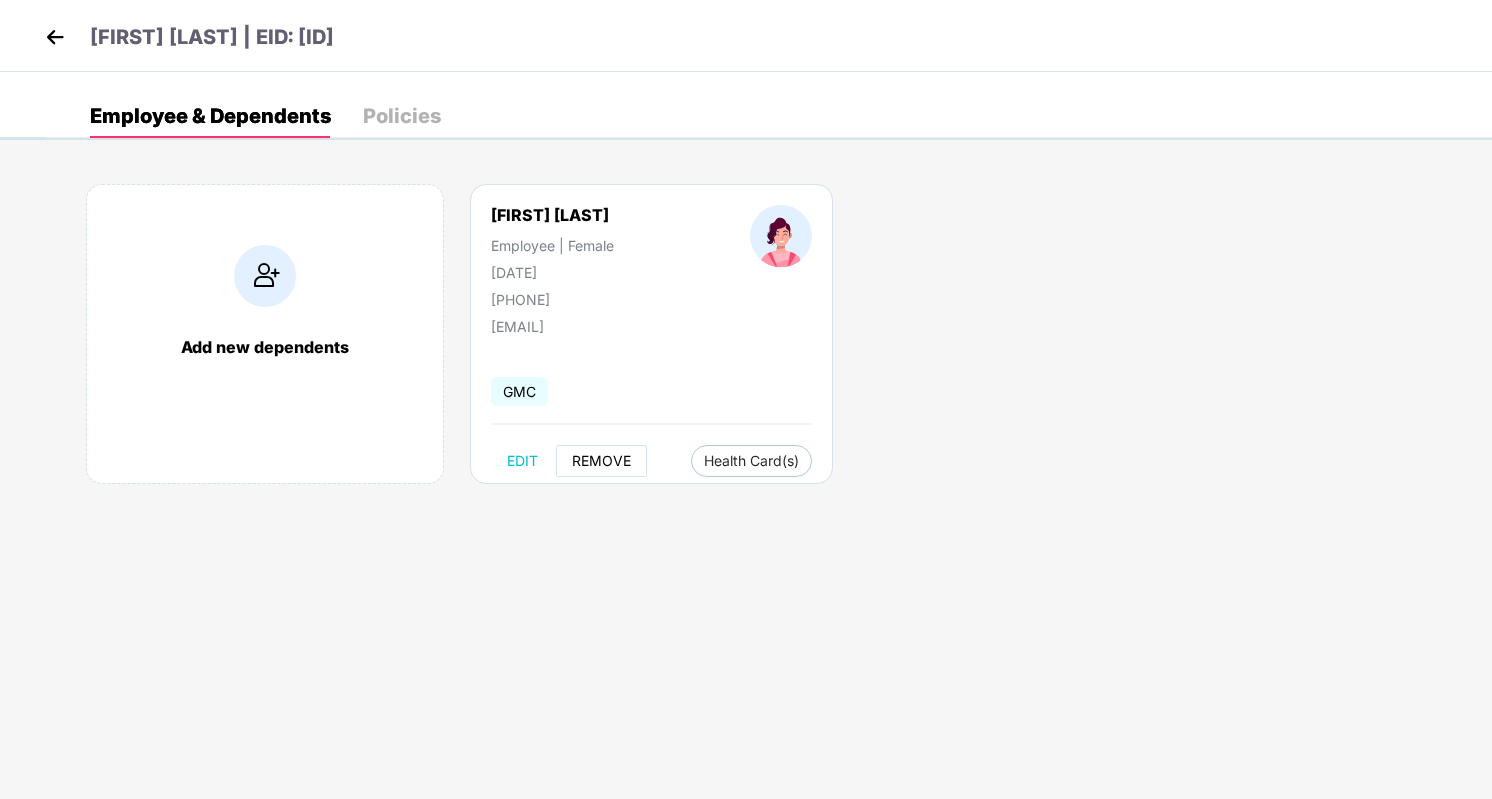 click on "REMOVE" at bounding box center (601, 461) 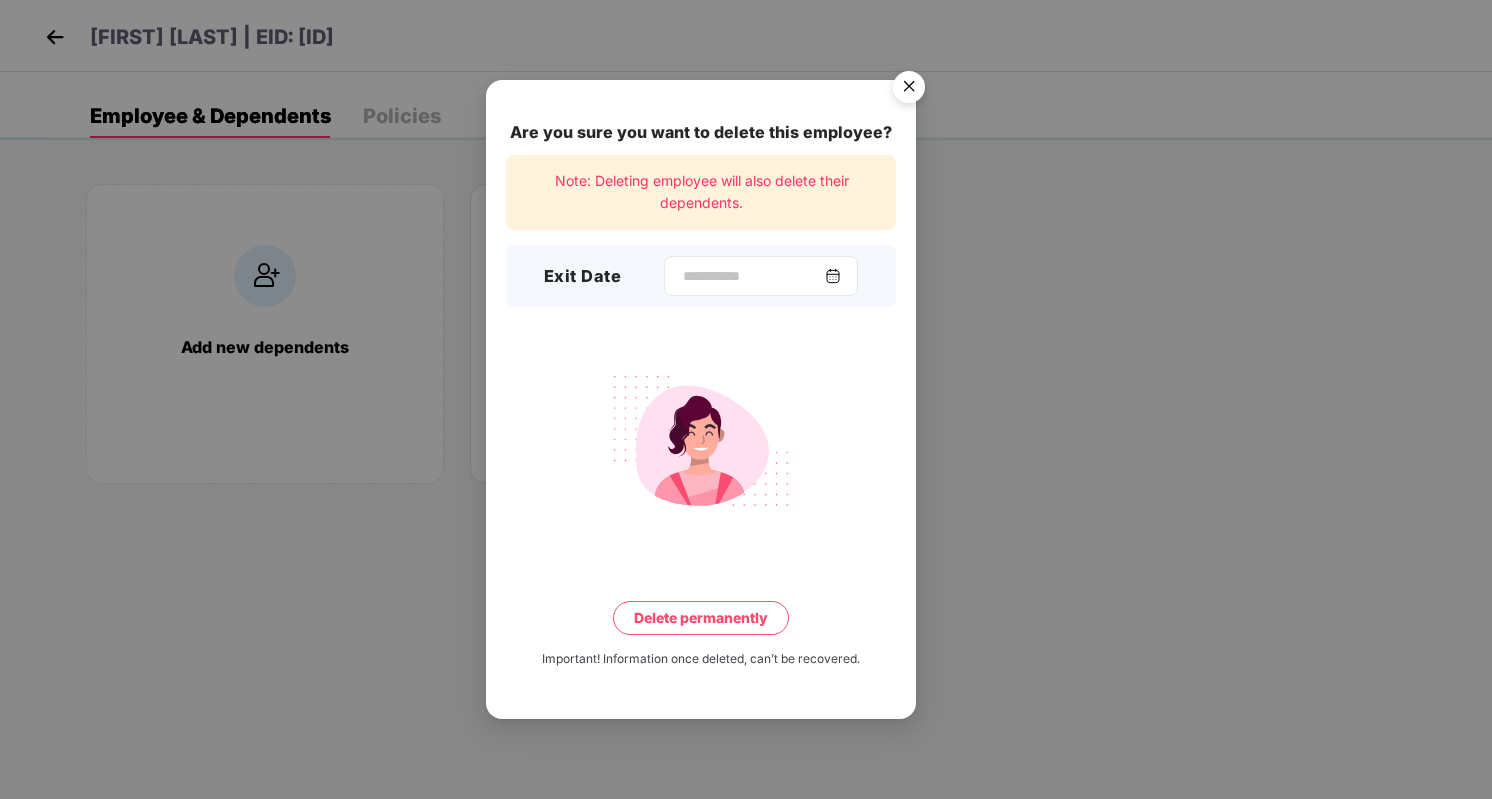 click at bounding box center [833, 276] 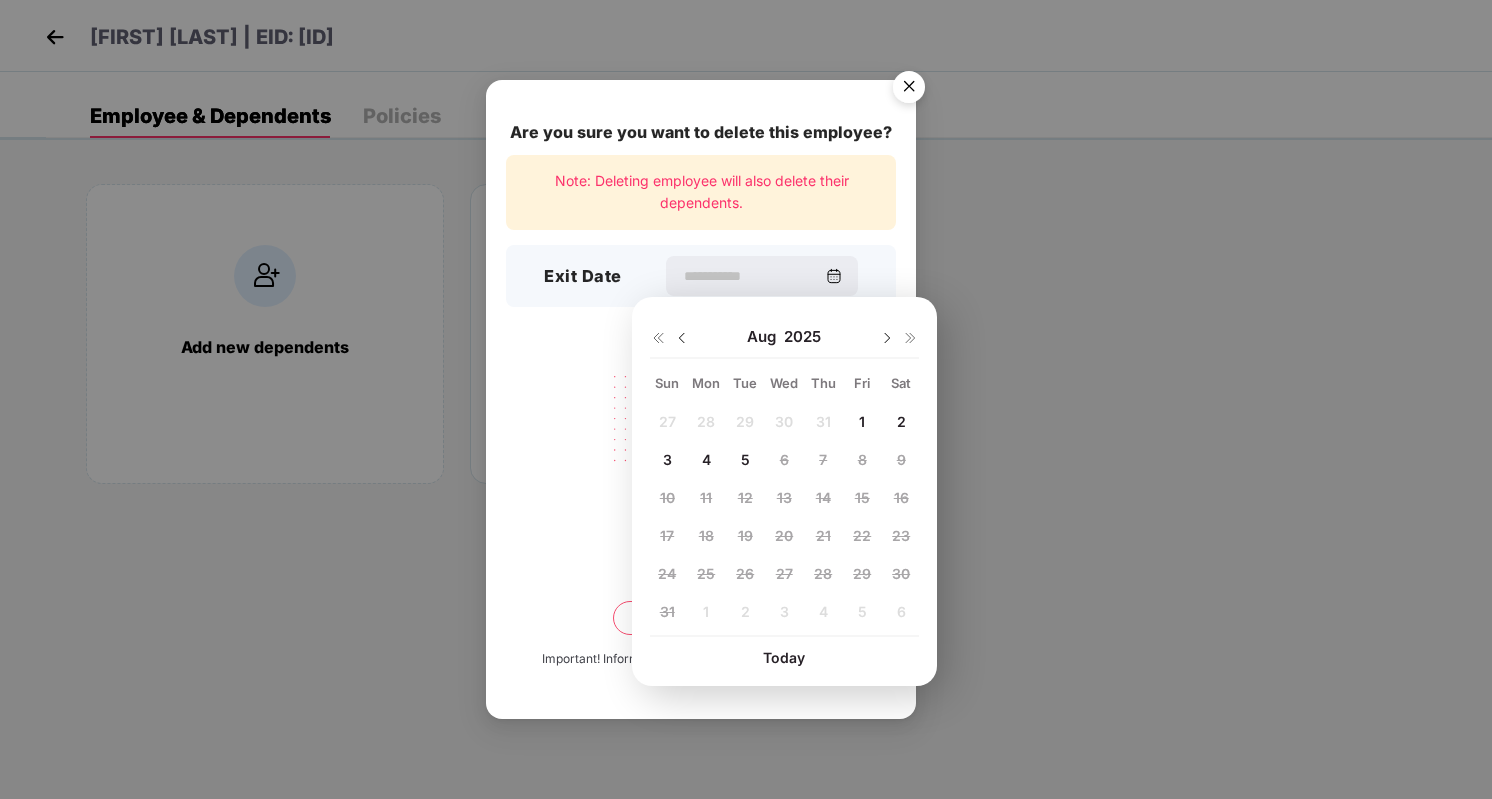 click on "1" at bounding box center (862, 422) 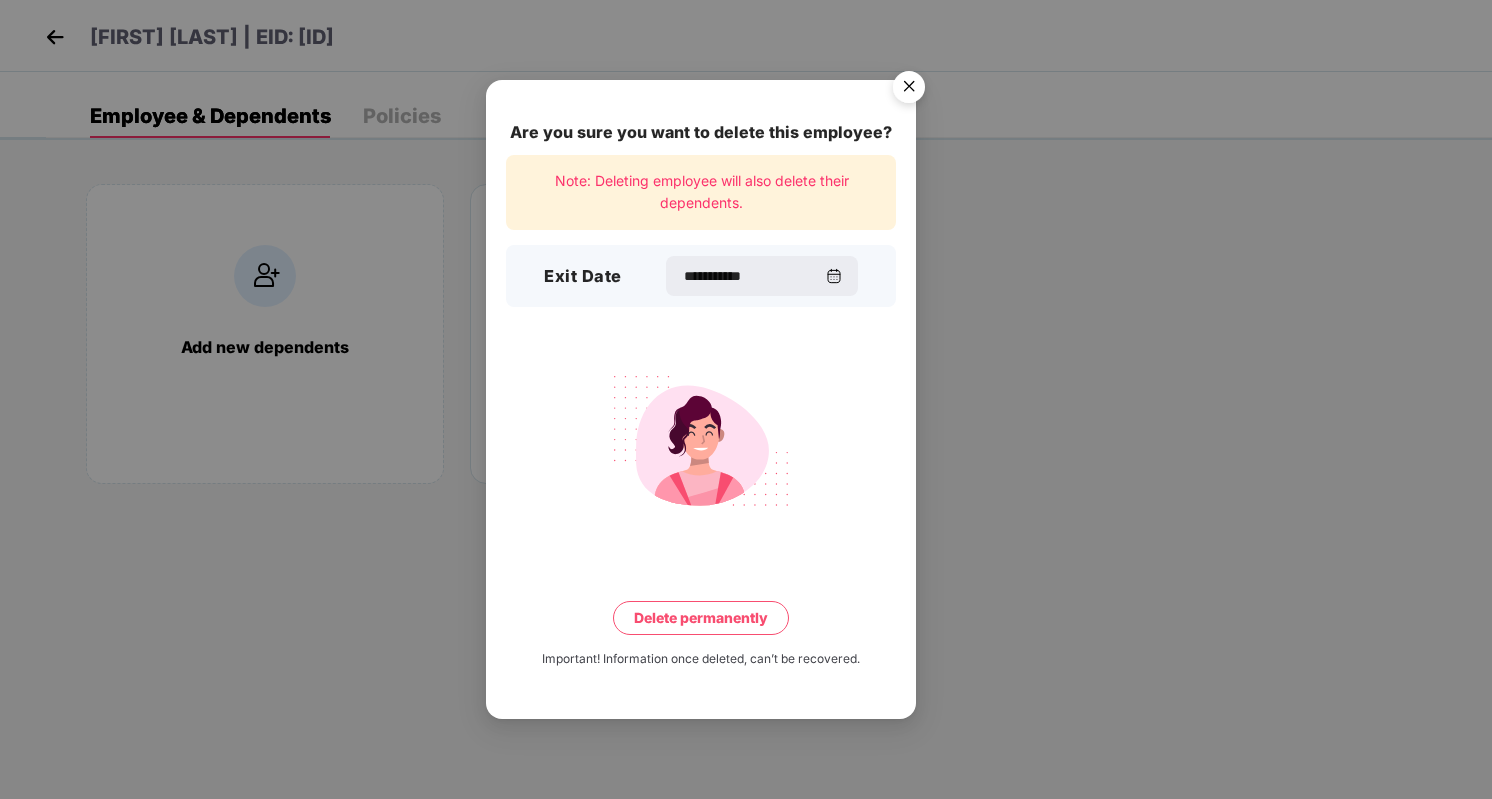 click on "Delete permanently" at bounding box center (701, 618) 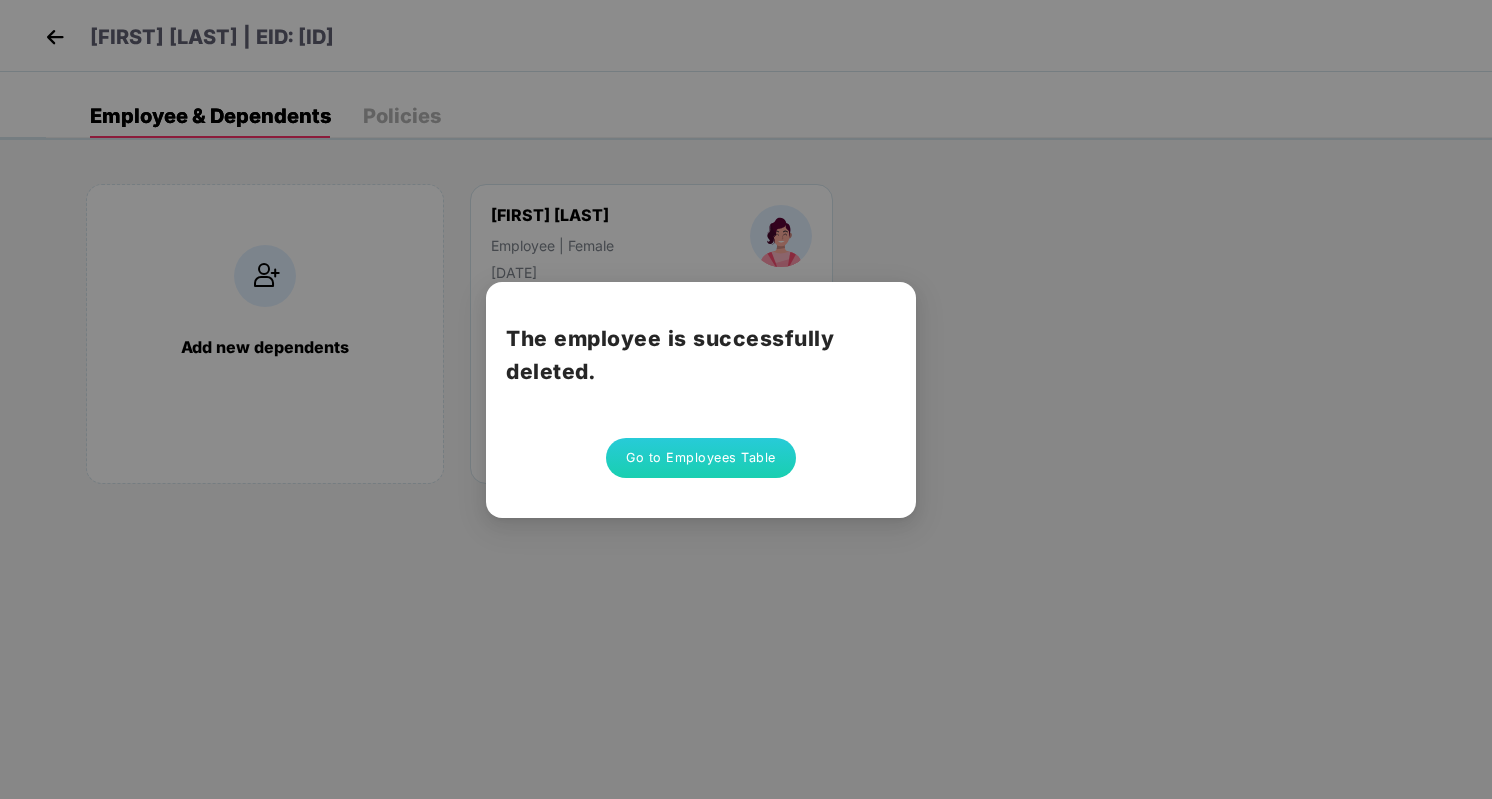 click on "Go to Employees Table" at bounding box center (701, 458) 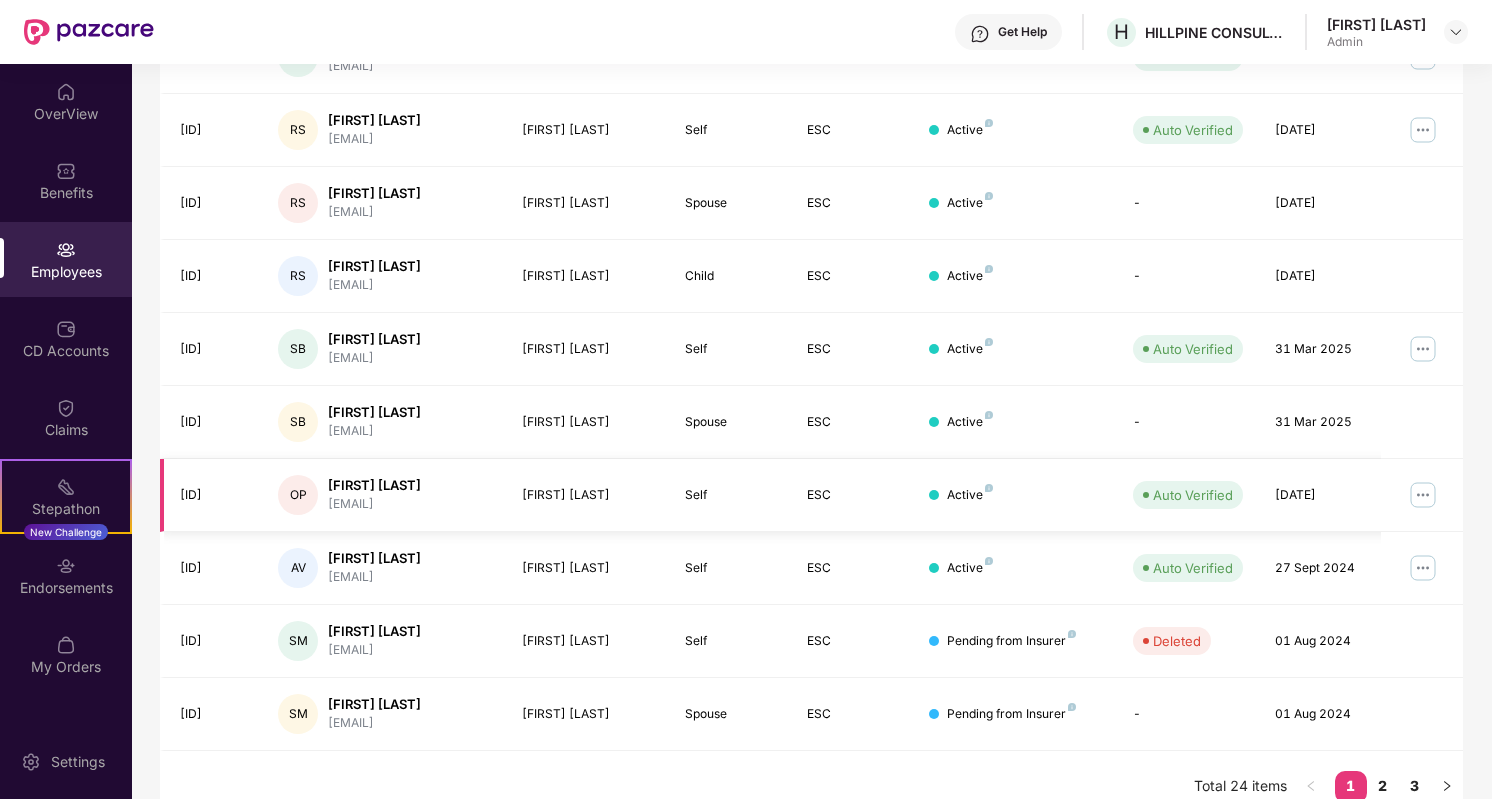 scroll, scrollTop: 425, scrollLeft: 0, axis: vertical 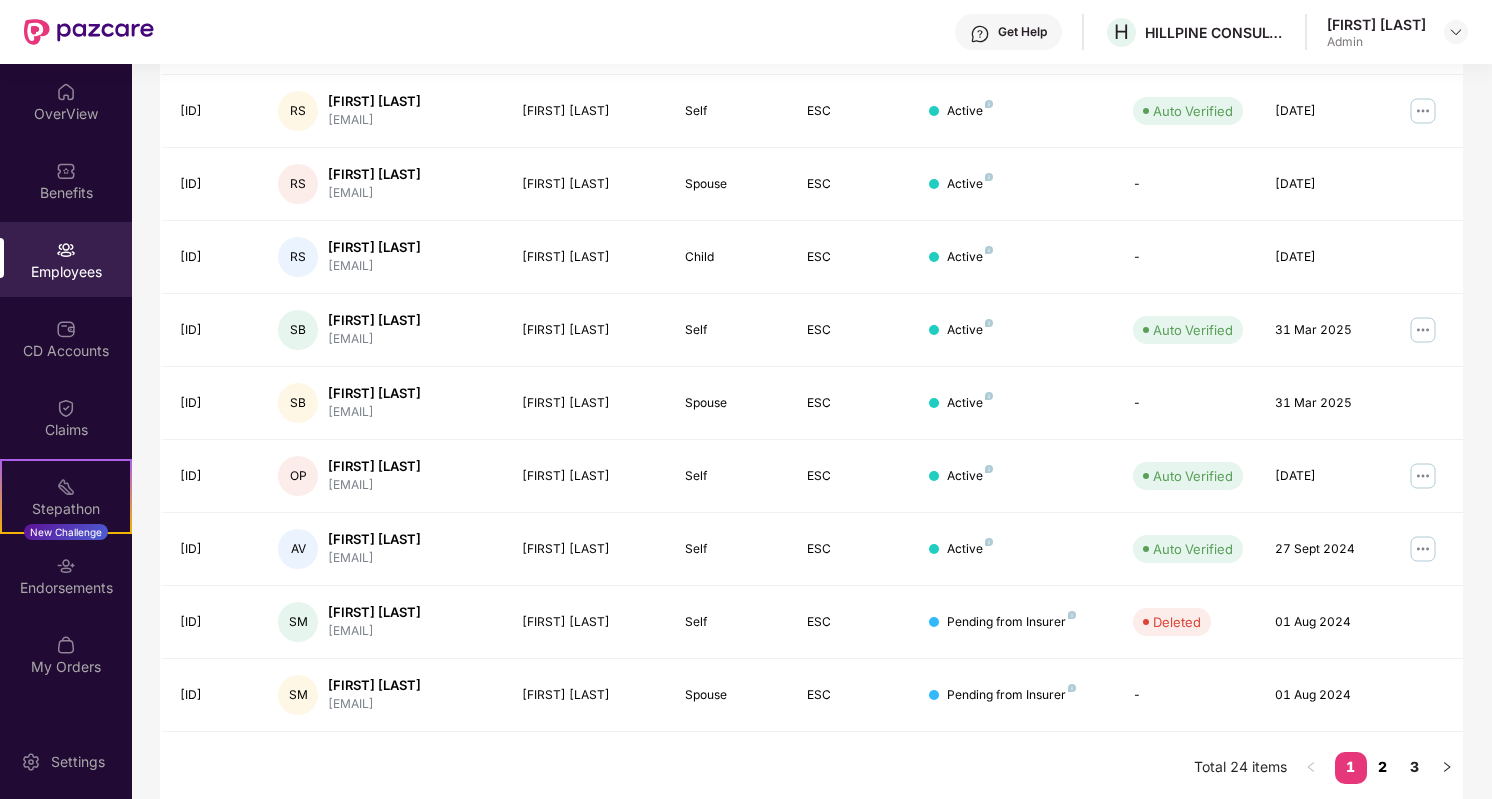 click on "2" at bounding box center (1383, 767) 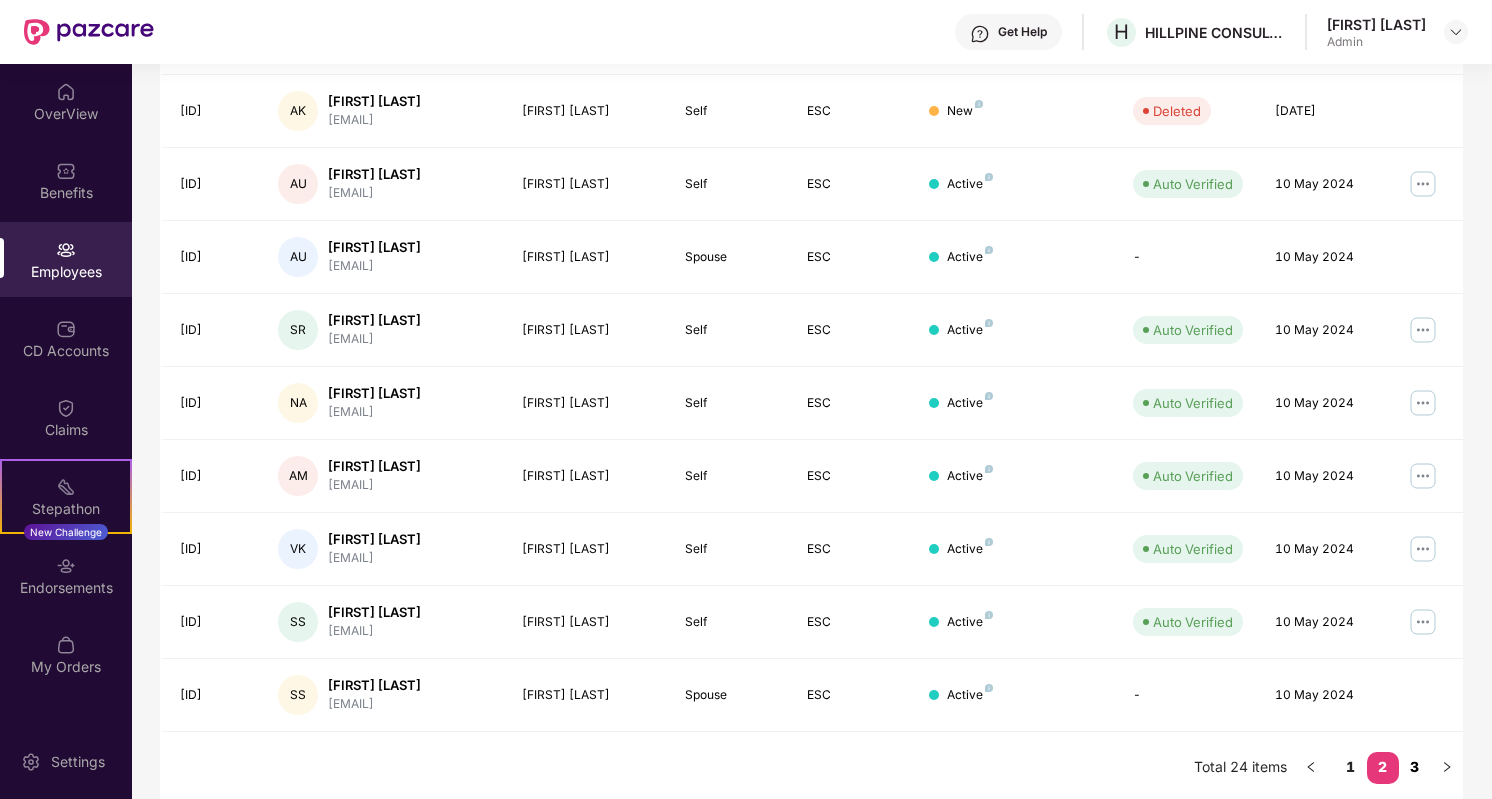 click on "3" at bounding box center [1415, 767] 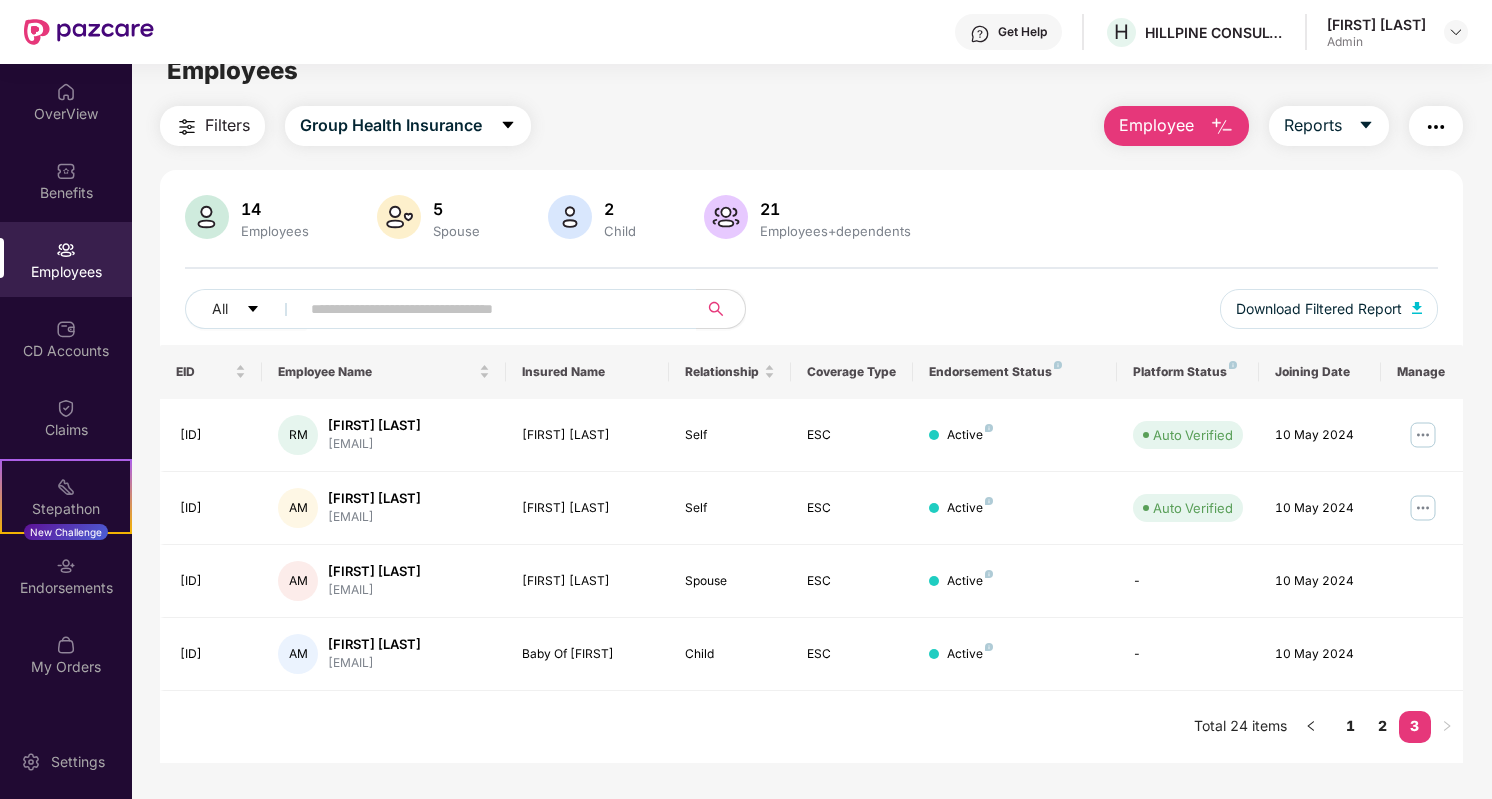 scroll, scrollTop: 0, scrollLeft: 0, axis: both 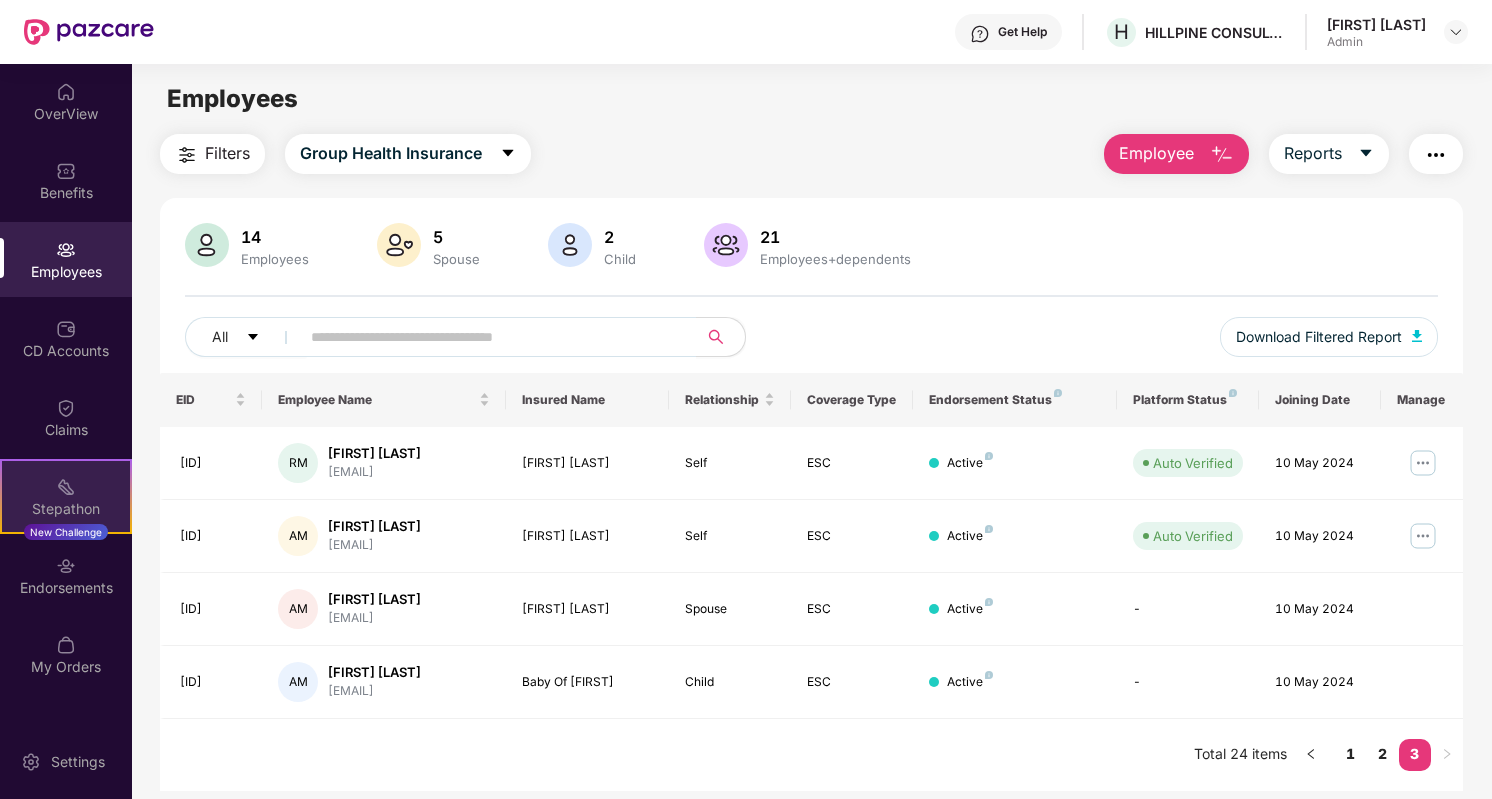 click on "Stepathon New Challenge" at bounding box center [66, 496] 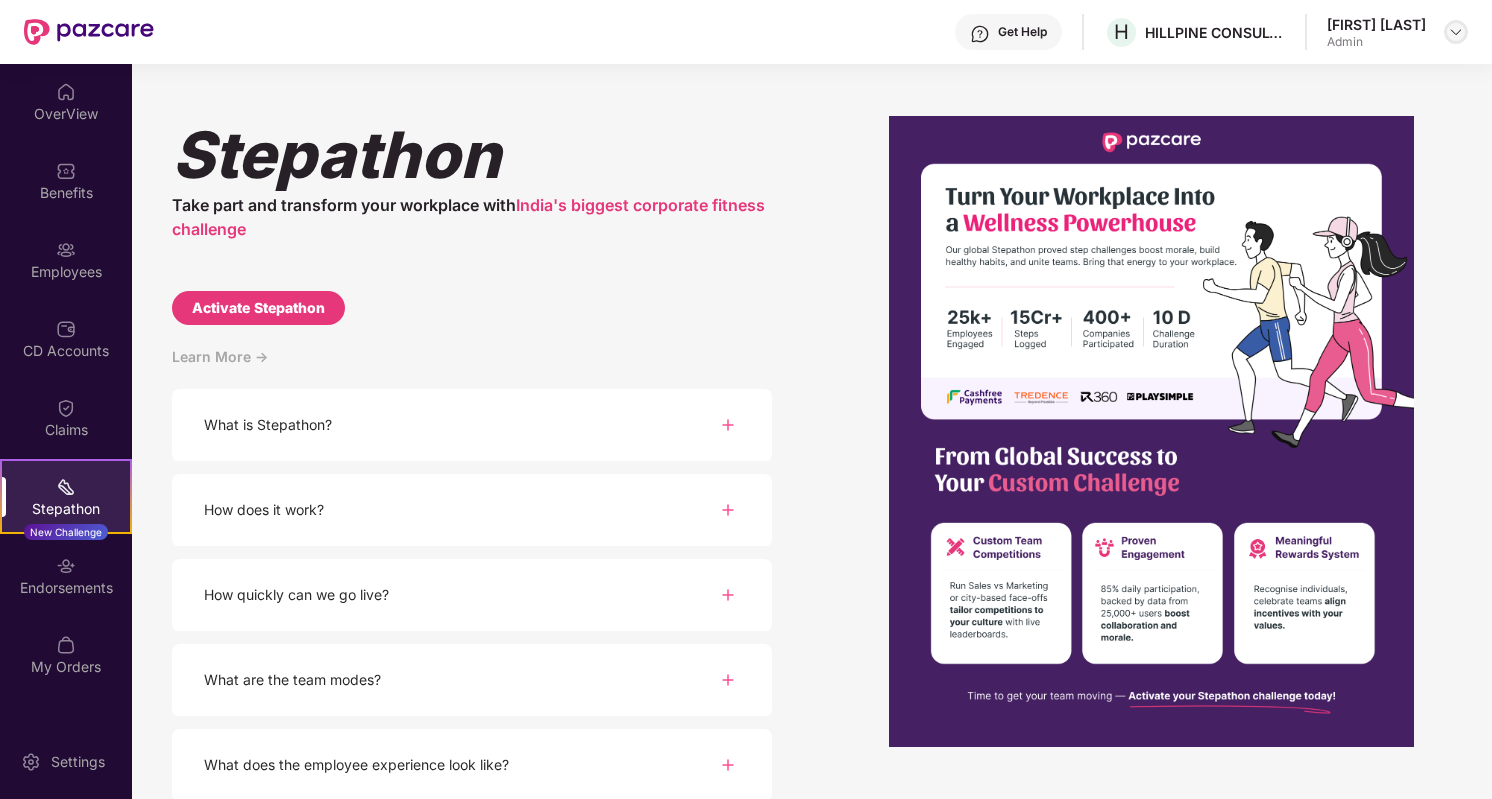 click at bounding box center [1456, 32] 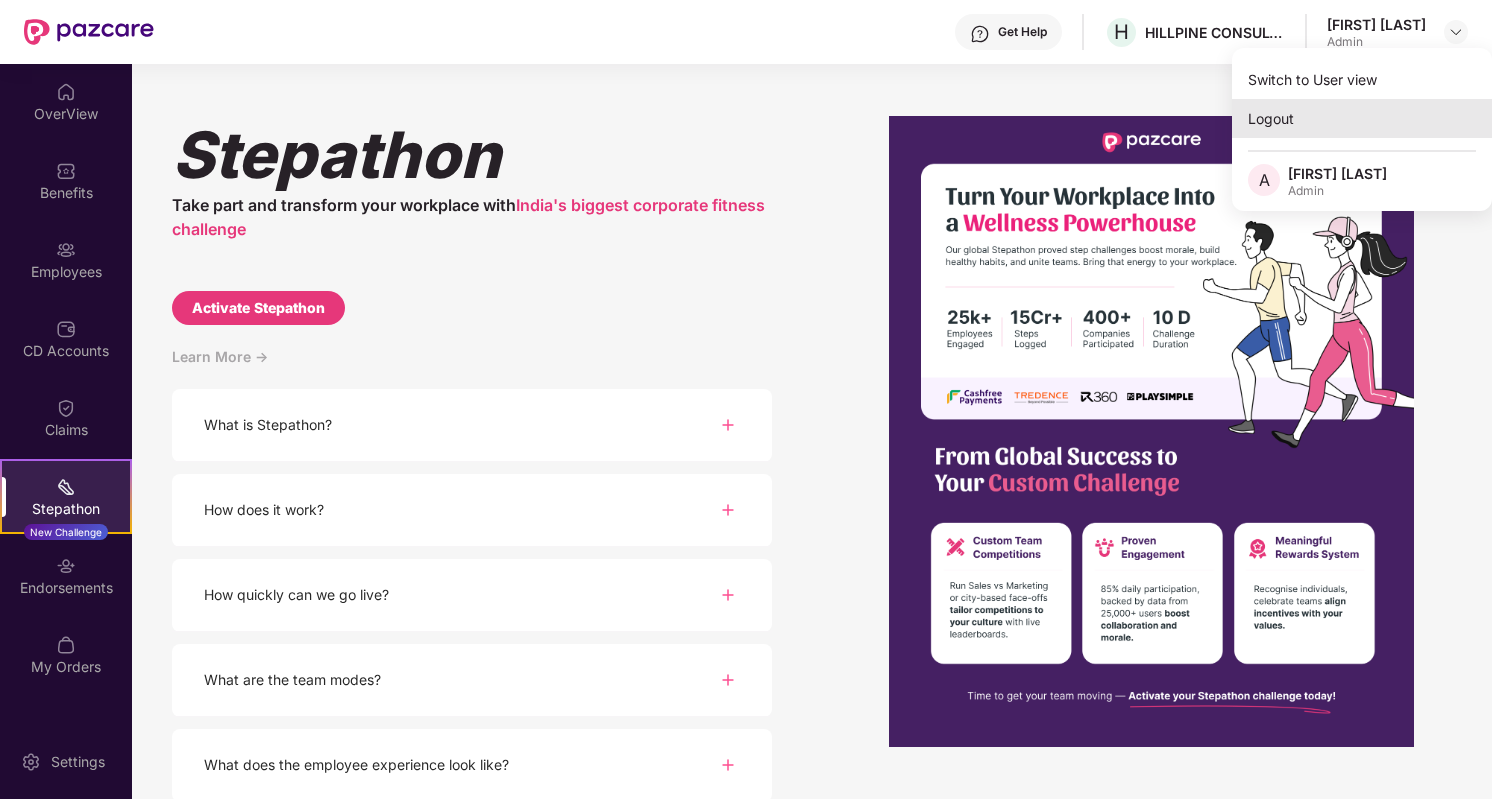 click on "Logout" at bounding box center [1362, 118] 